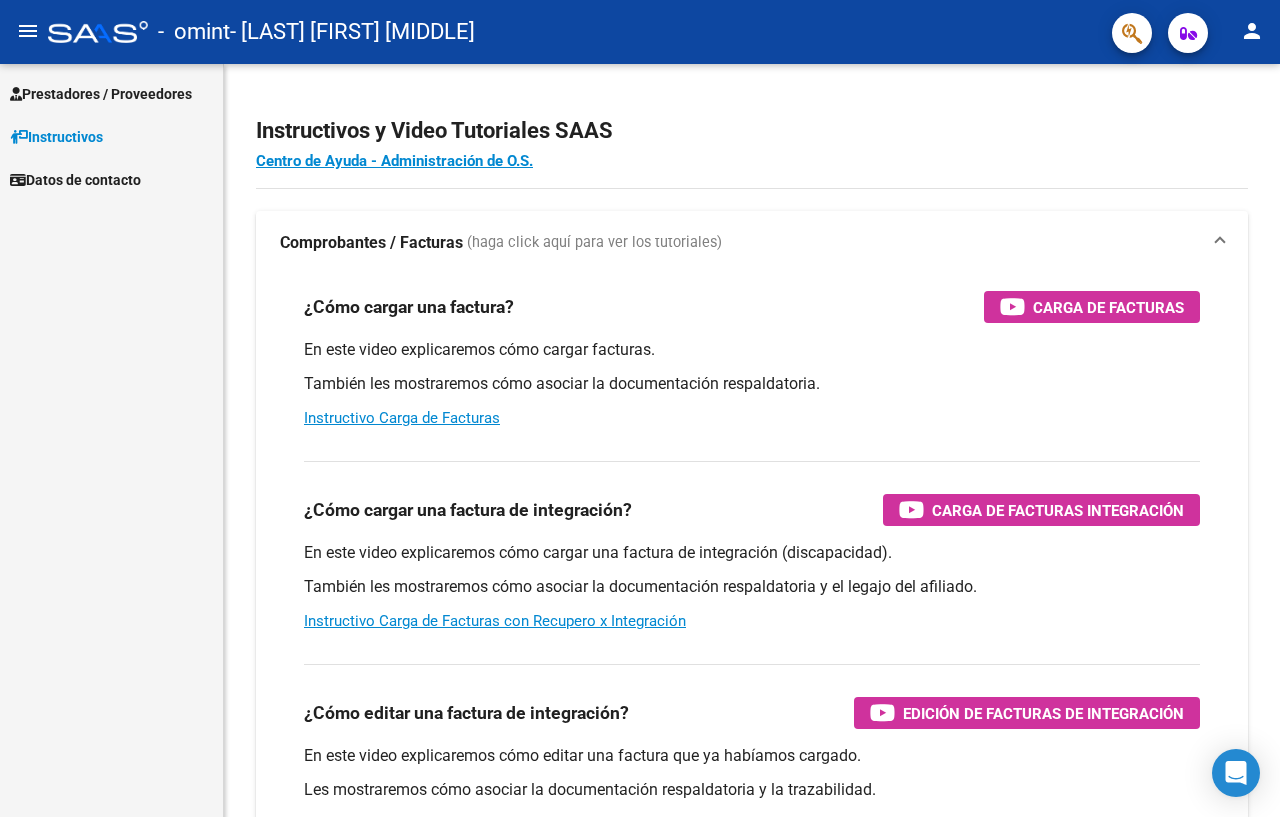 scroll, scrollTop: 0, scrollLeft: 0, axis: both 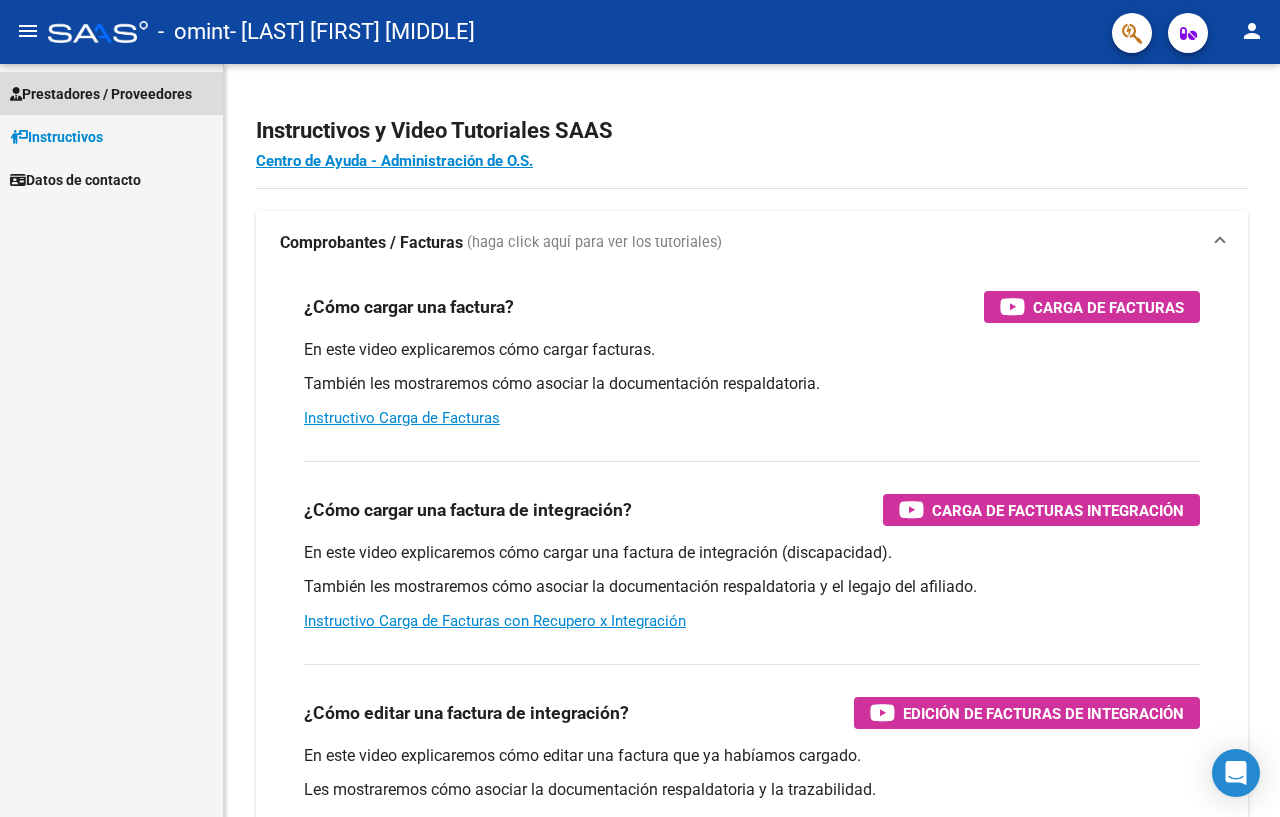 click on "Prestadores / Proveedores" at bounding box center [101, 94] 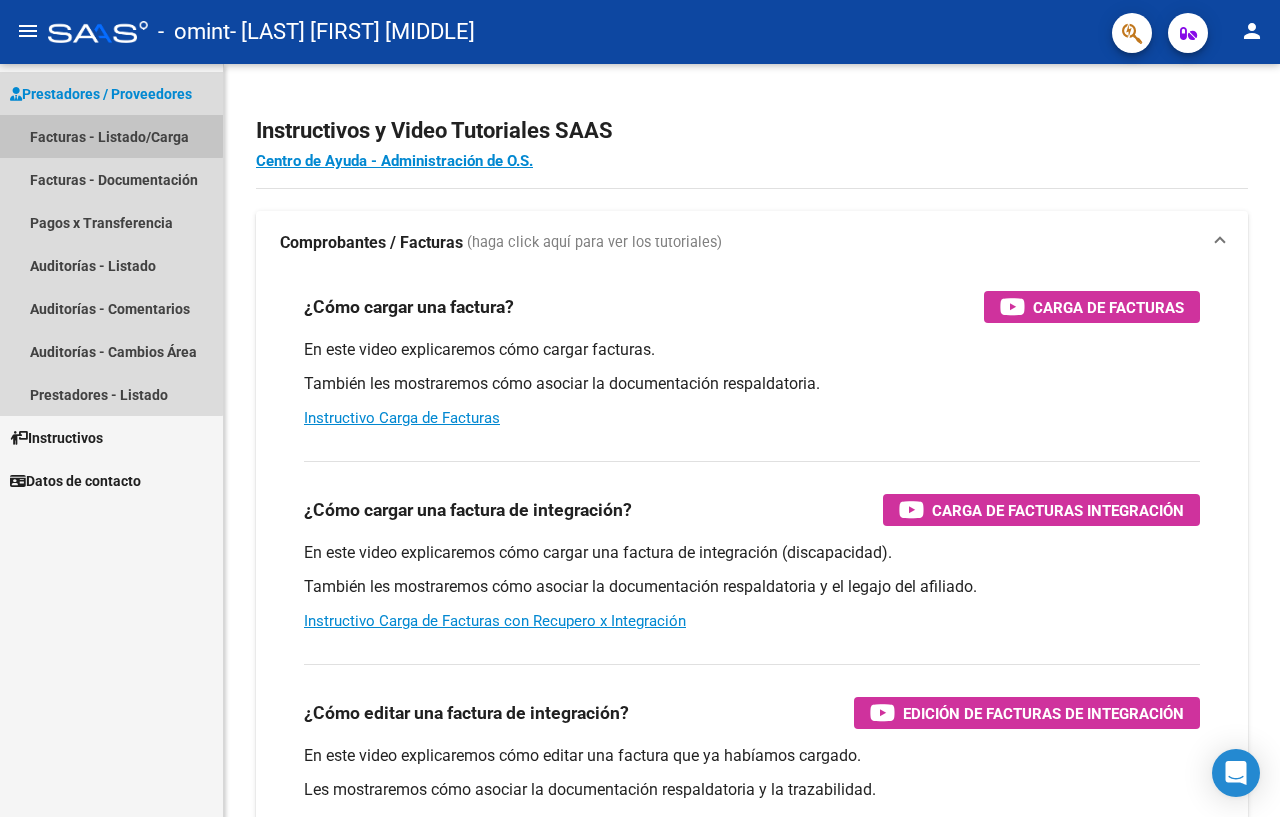 click on "Facturas - Listado/Carga" at bounding box center [111, 136] 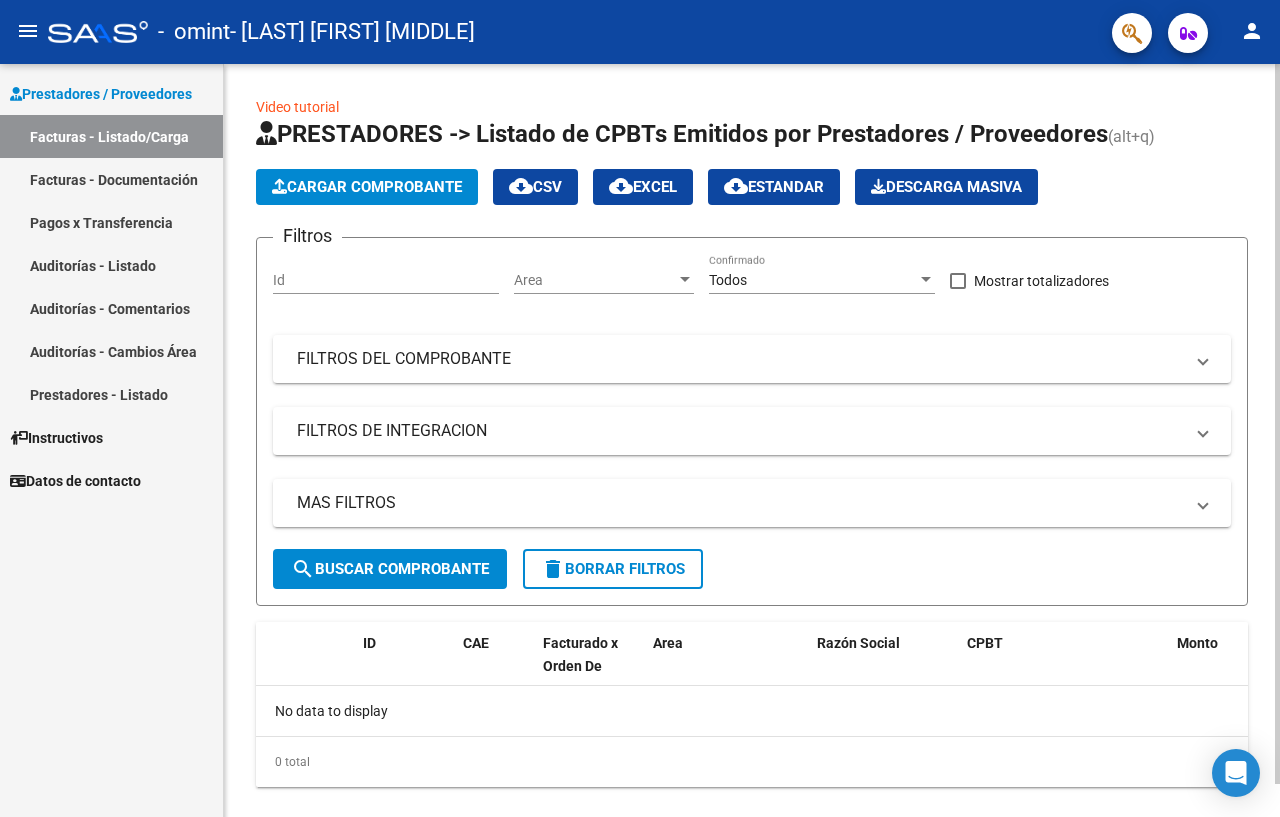 click on "Cargar Comprobante" 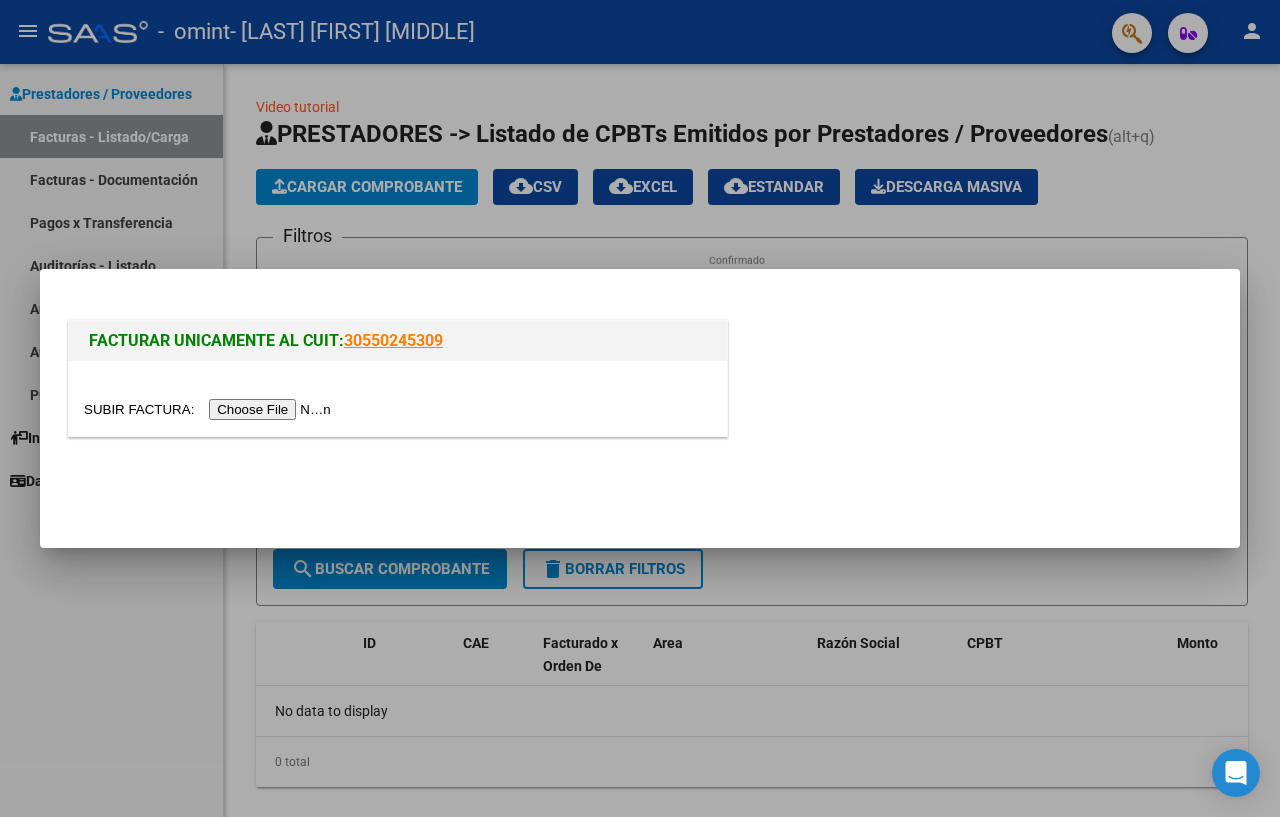 click at bounding box center (210, 409) 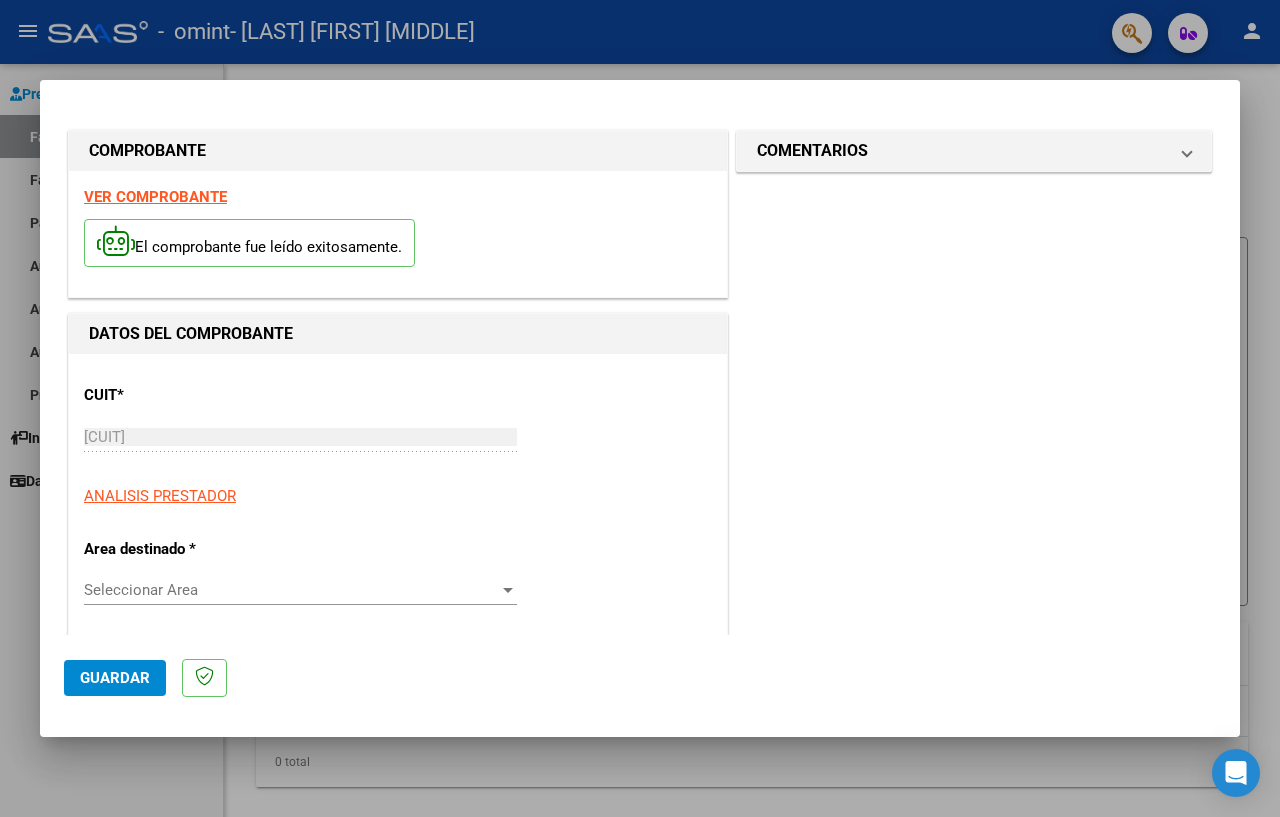 click at bounding box center [508, 590] 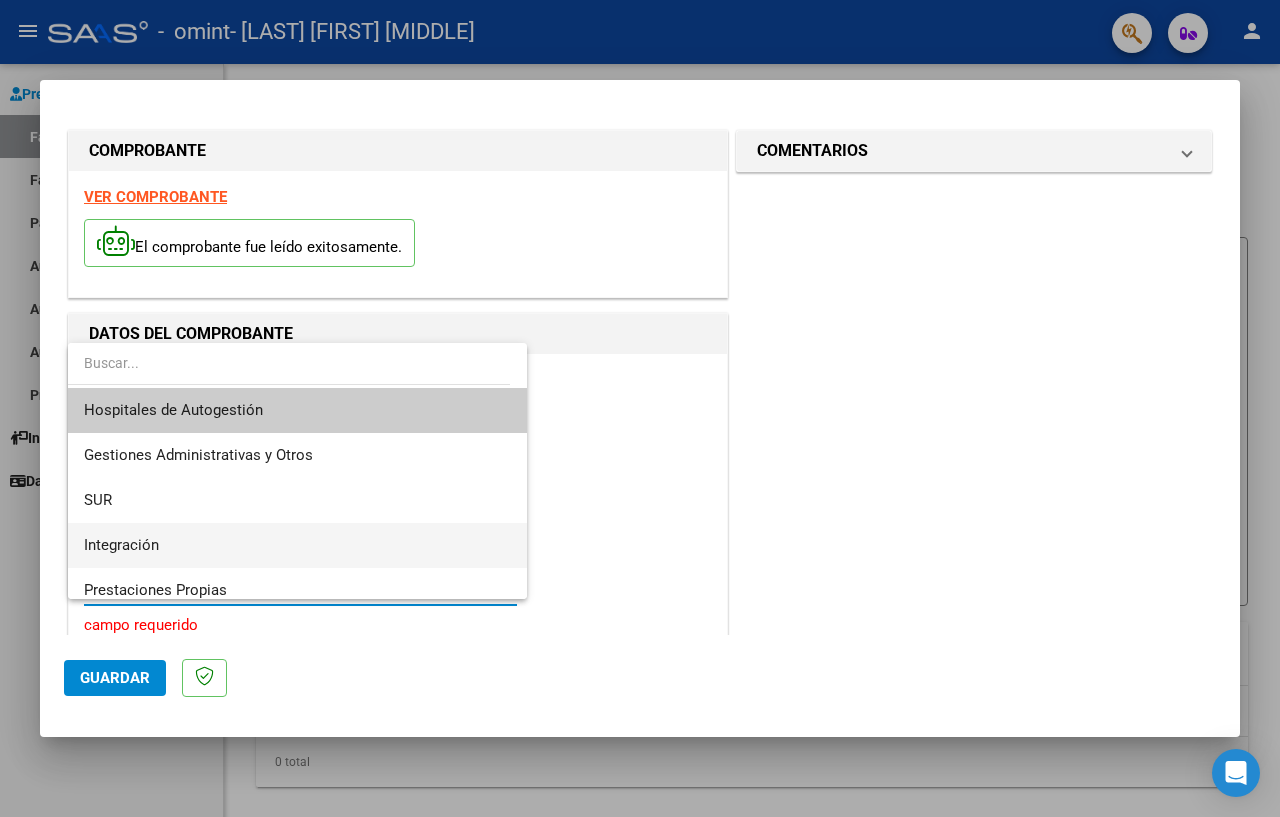 click on "Integración" at bounding box center (297, 545) 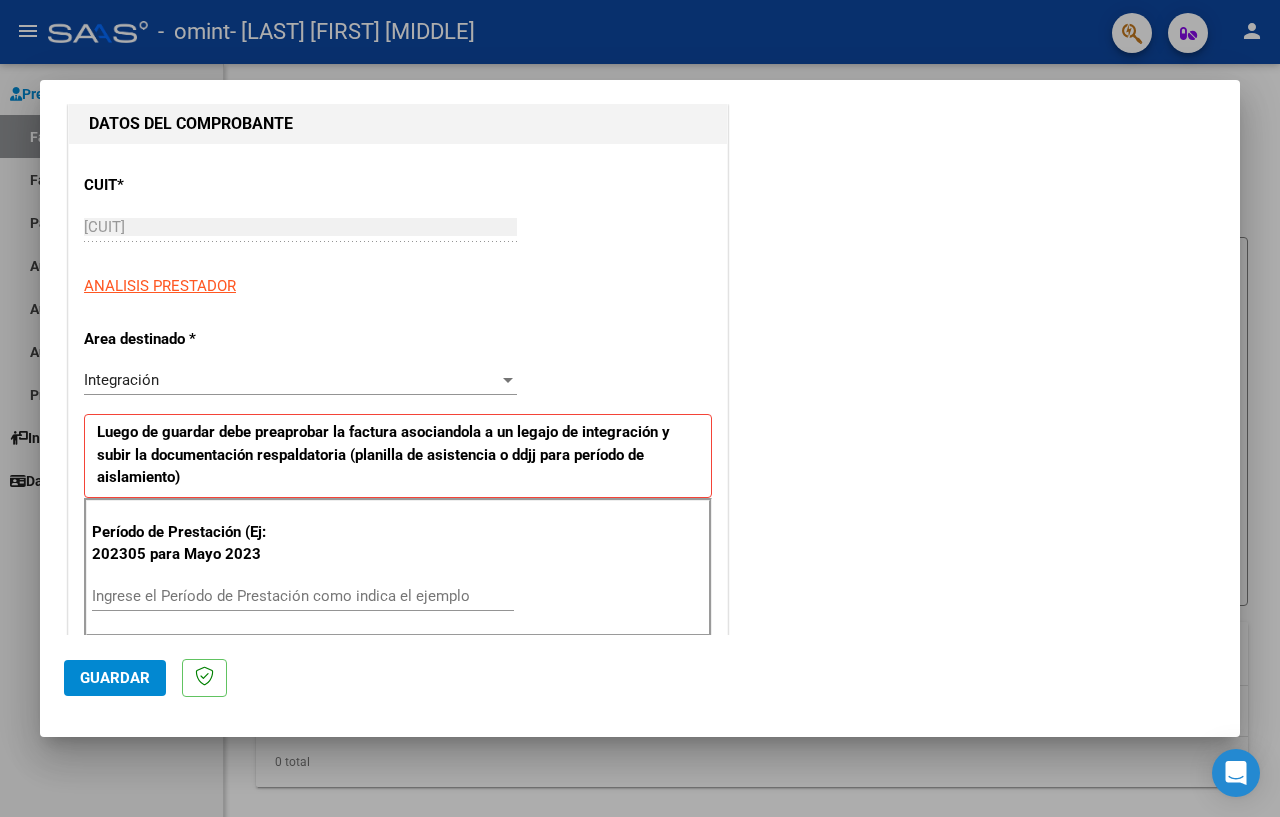 scroll, scrollTop: 228, scrollLeft: 0, axis: vertical 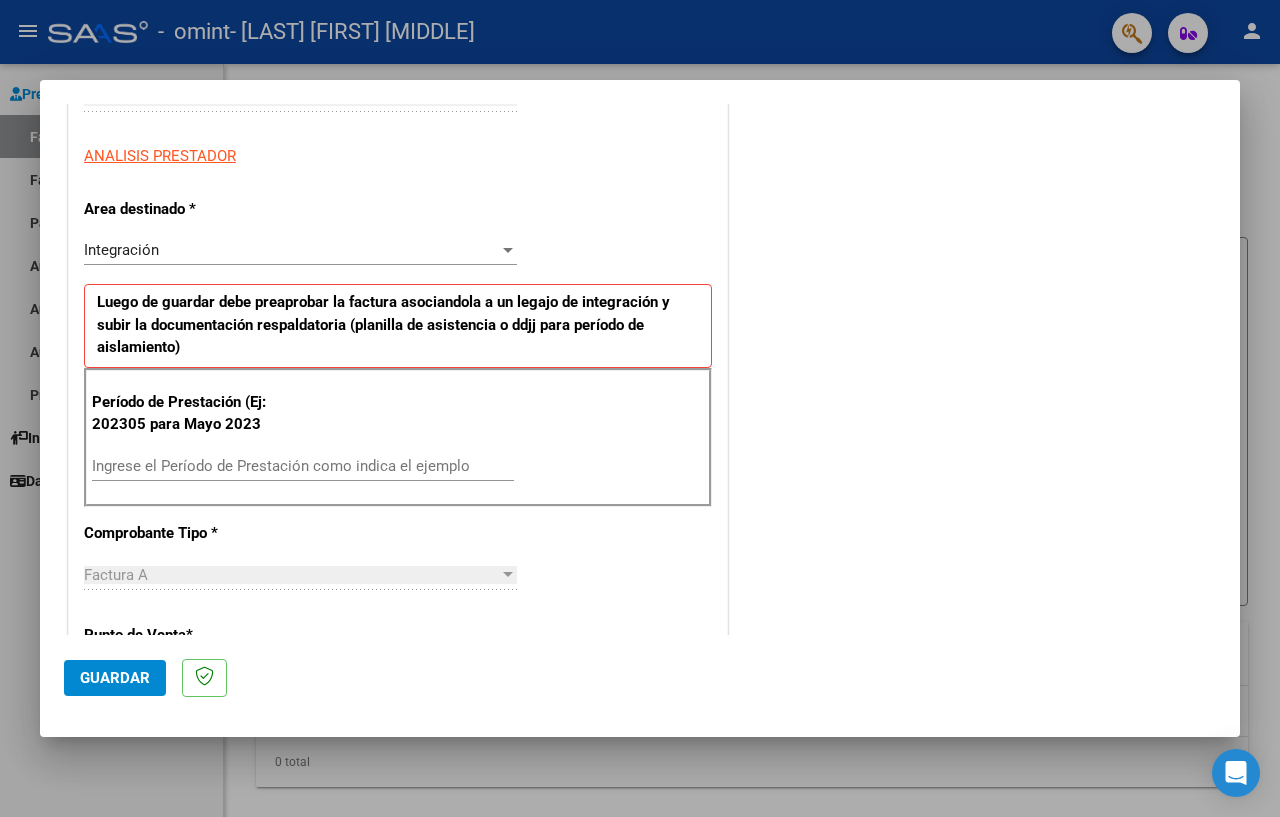 click on "Ingrese el Período de Prestación como indica el ejemplo" at bounding box center (303, 466) 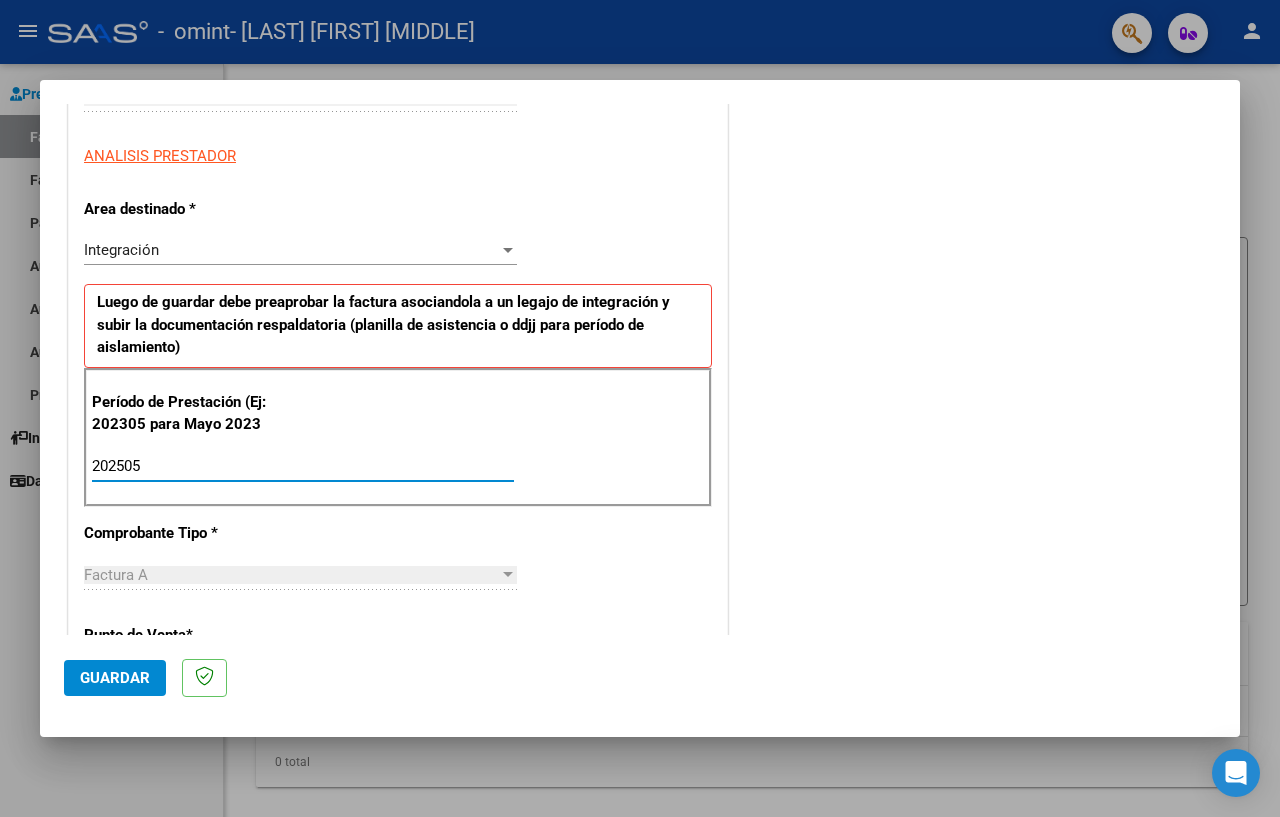 type on "202505" 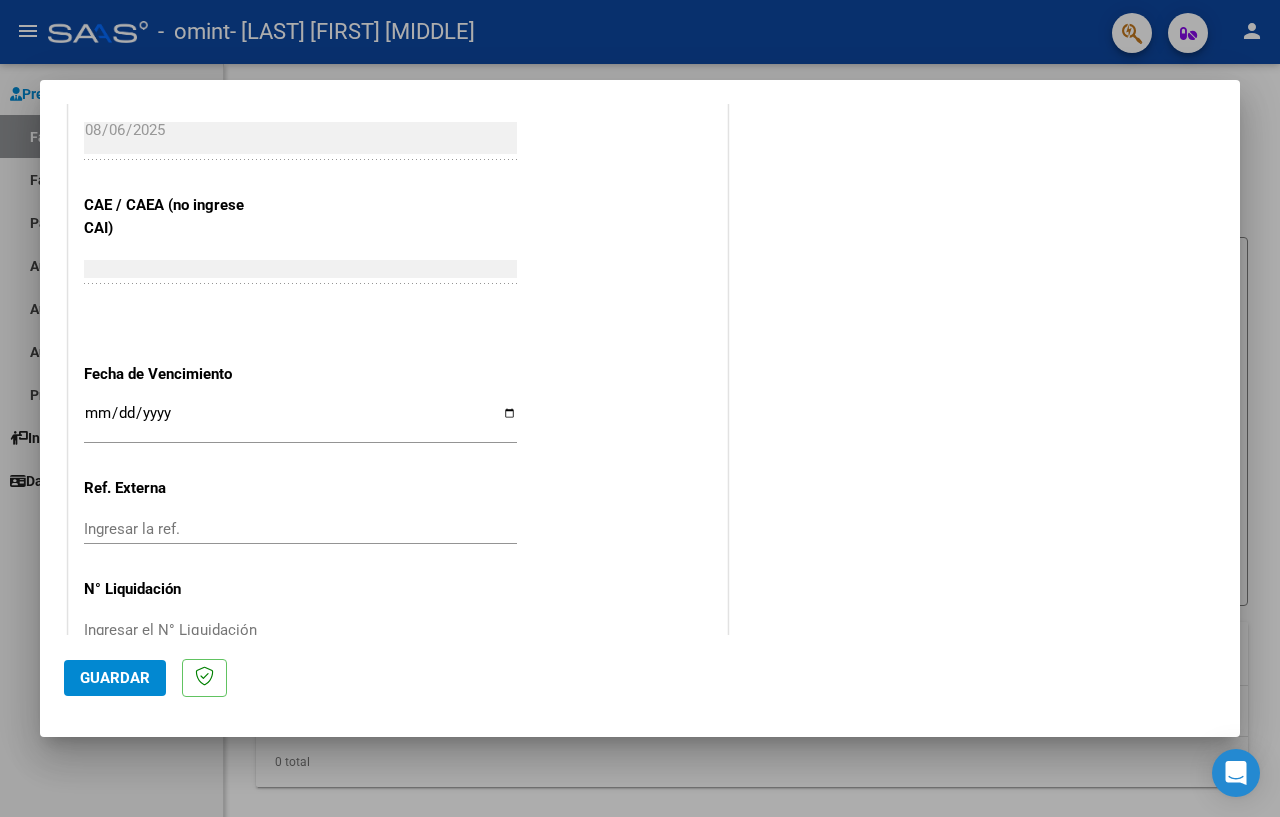 scroll, scrollTop: 1211, scrollLeft: 0, axis: vertical 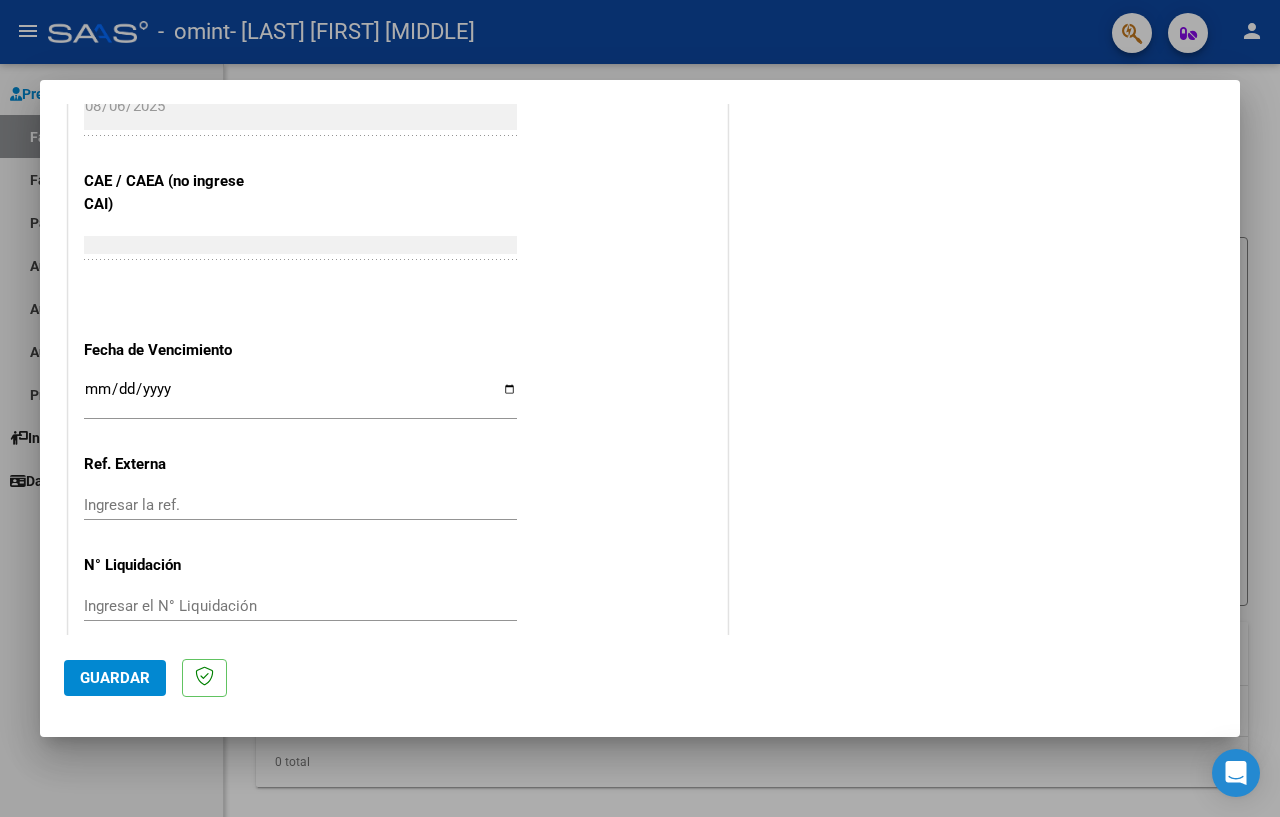 click on "Guardar" 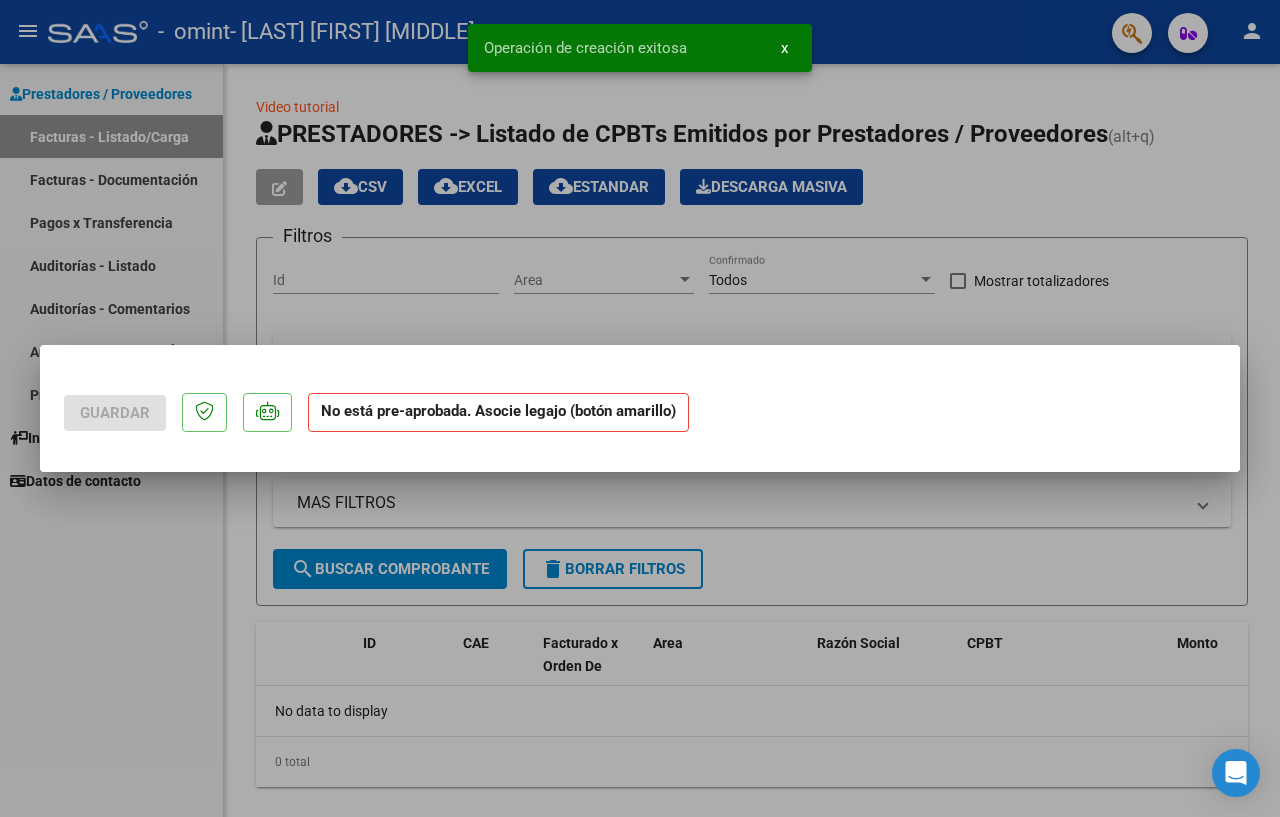 scroll, scrollTop: 0, scrollLeft: 0, axis: both 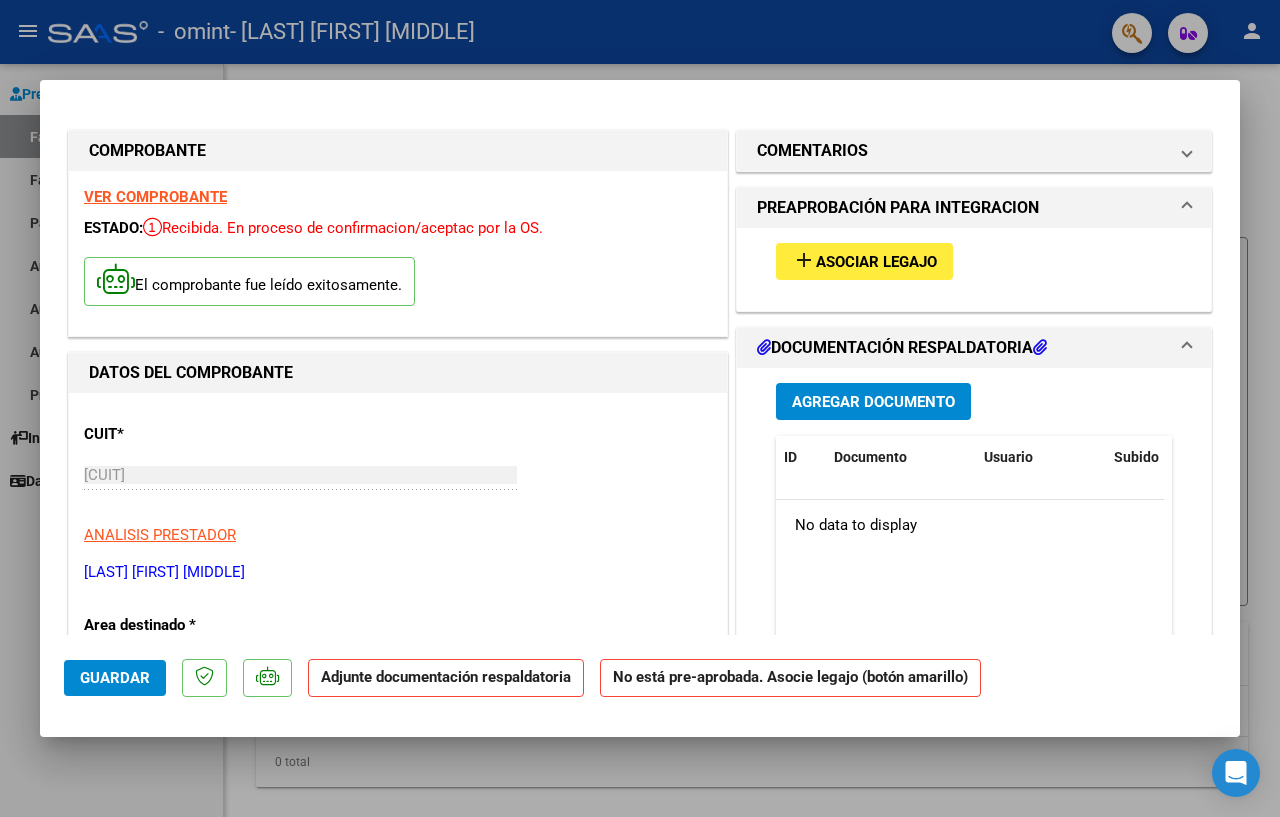 click on "Agregar Documento" at bounding box center [873, 402] 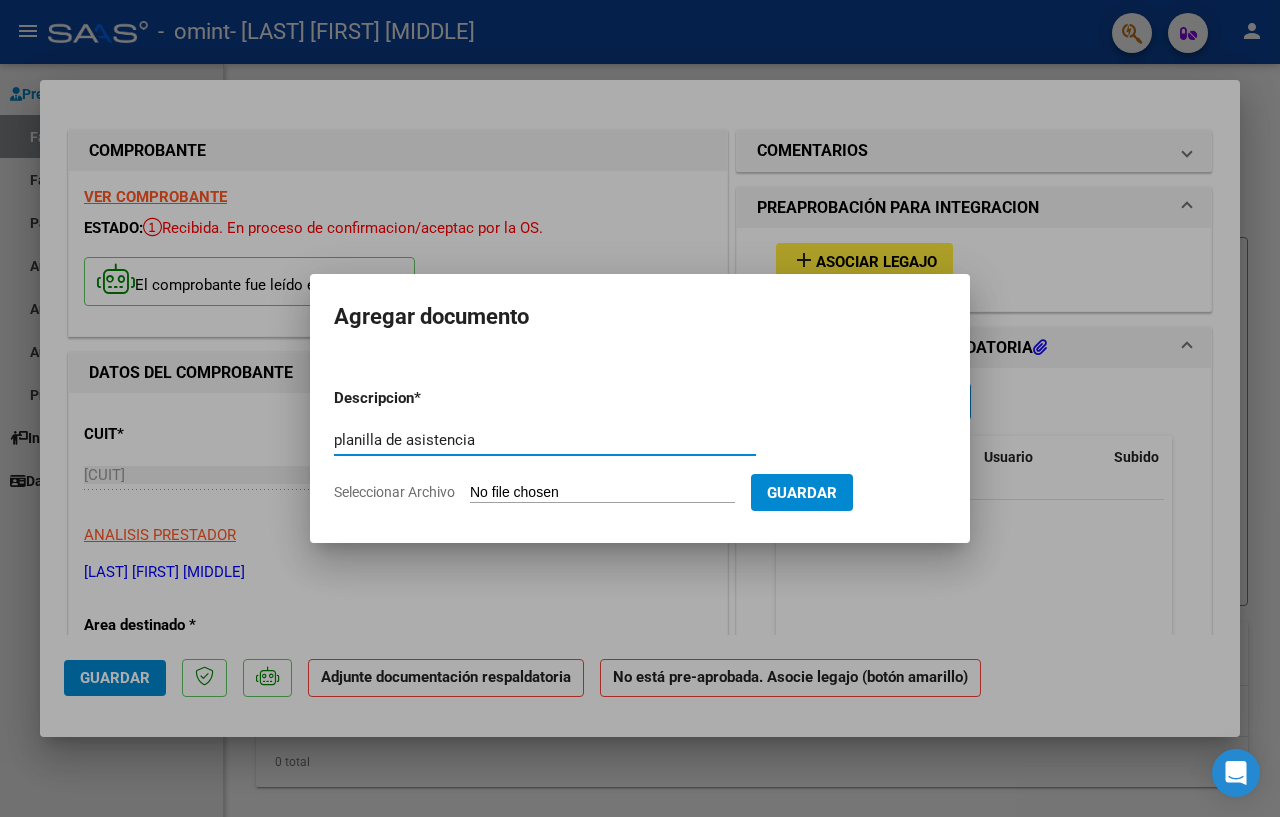 type on "planilla de asistencia" 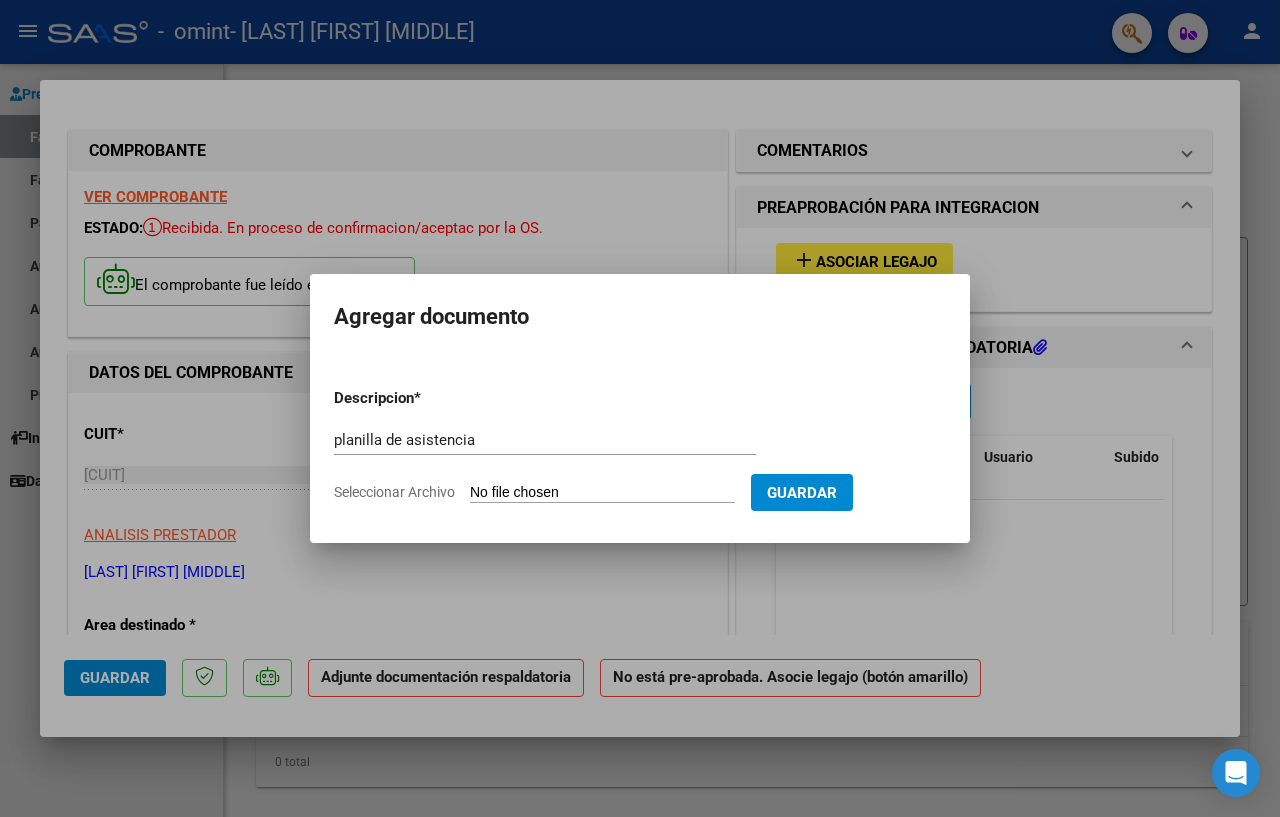 type on "C:\fakepath\[FILENAME] [MONTH] [FILENAME].pdf" 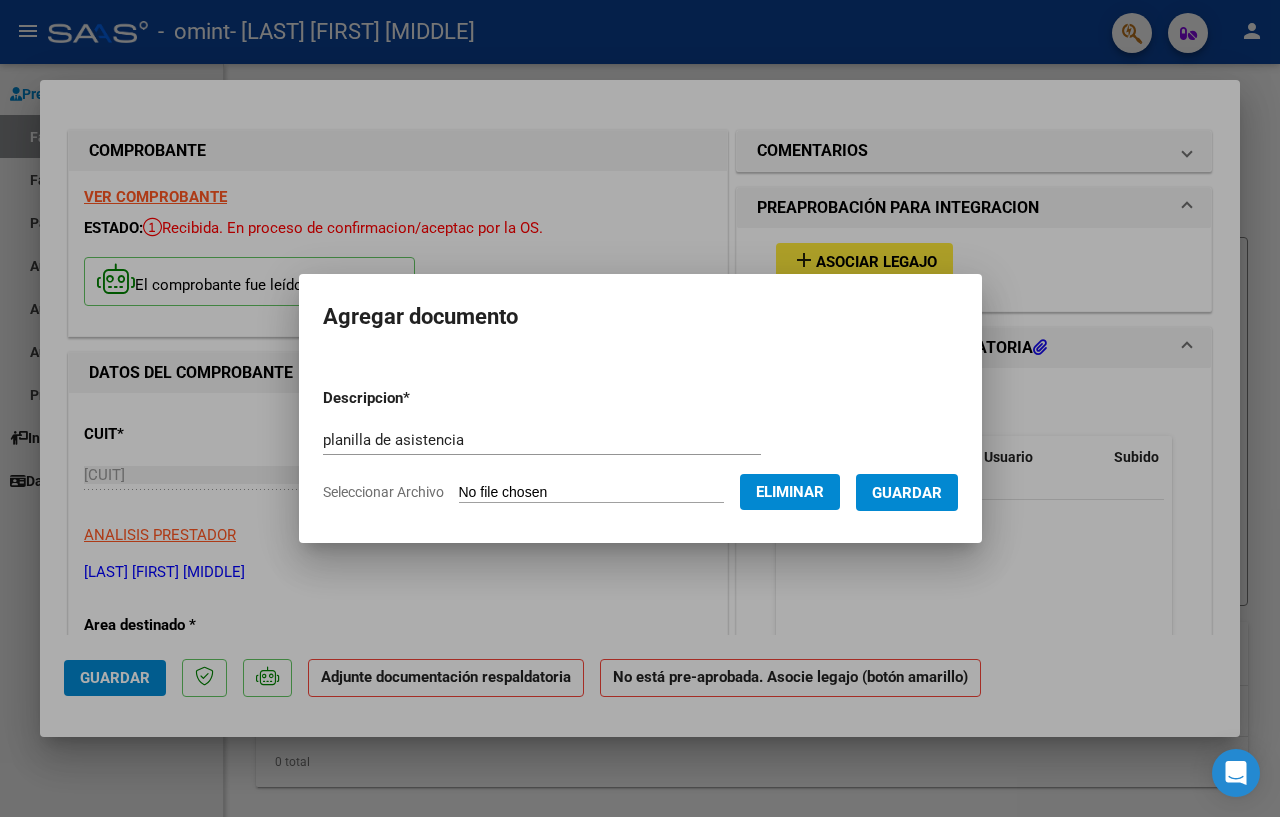 click on "Guardar" at bounding box center (907, 493) 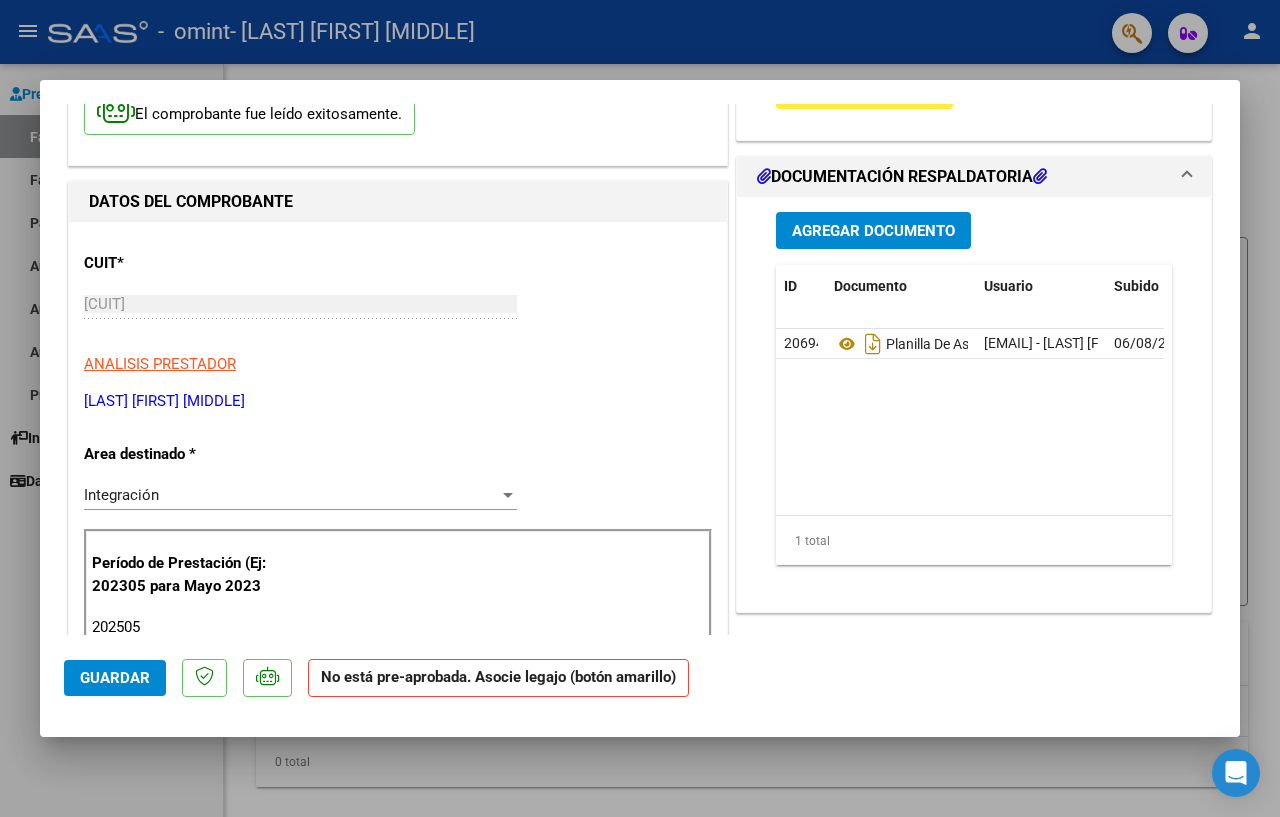scroll, scrollTop: 0, scrollLeft: 0, axis: both 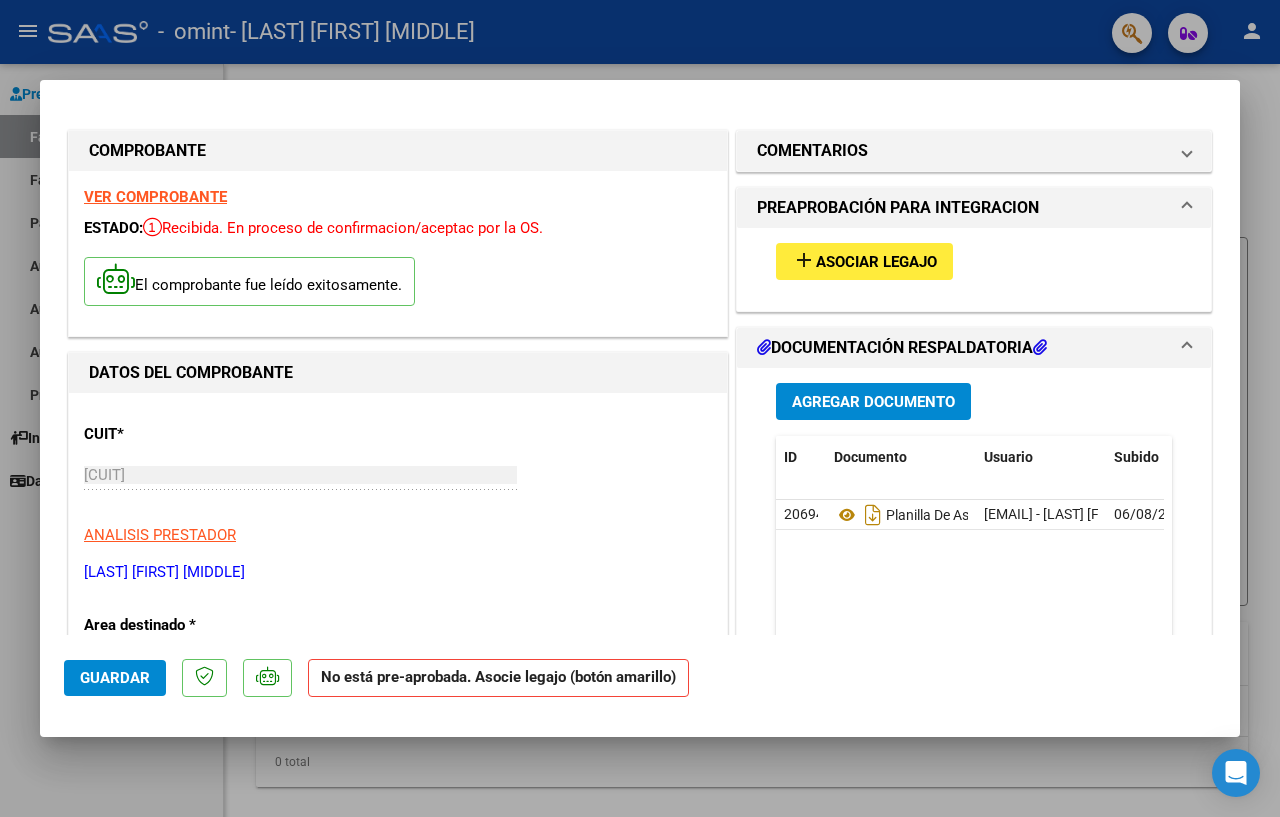 click on "add" at bounding box center (804, 260) 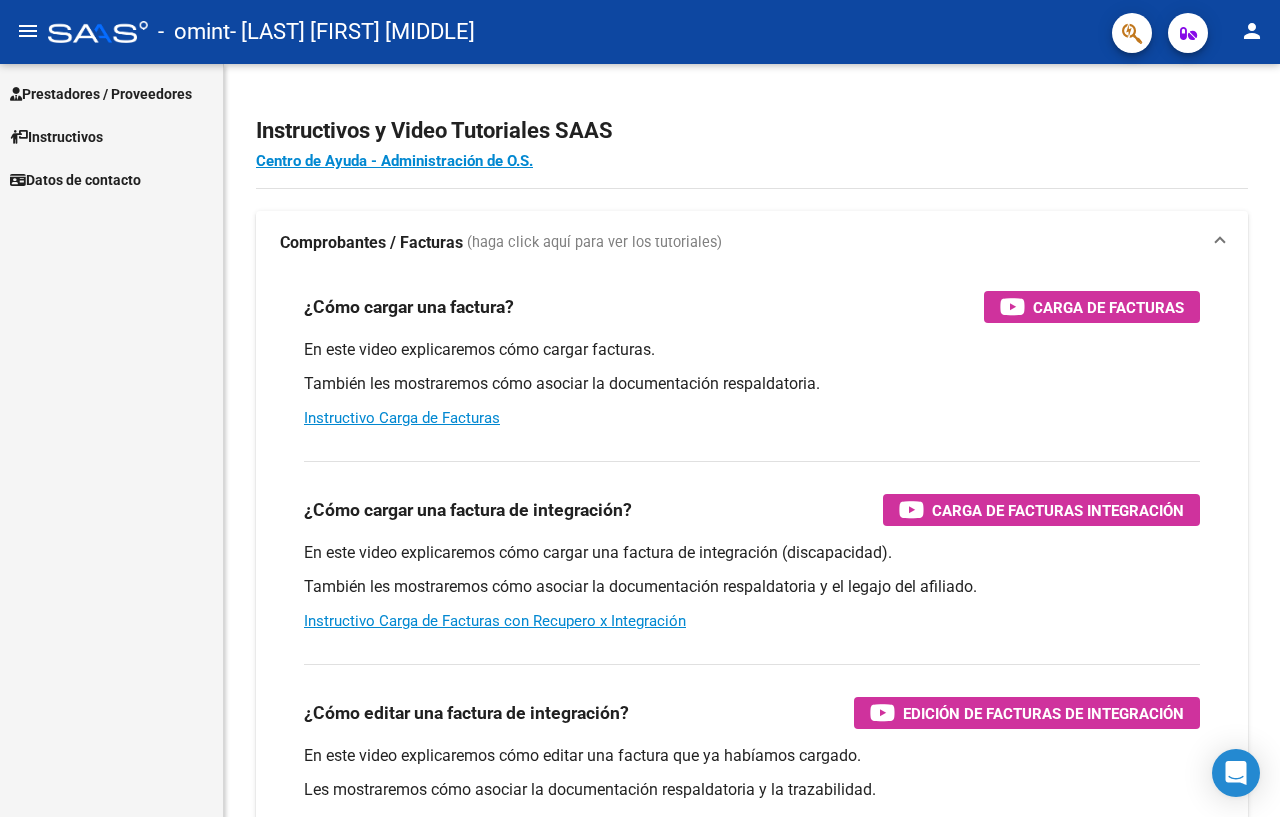click on "Prestadores / Proveedores" at bounding box center (101, 94) 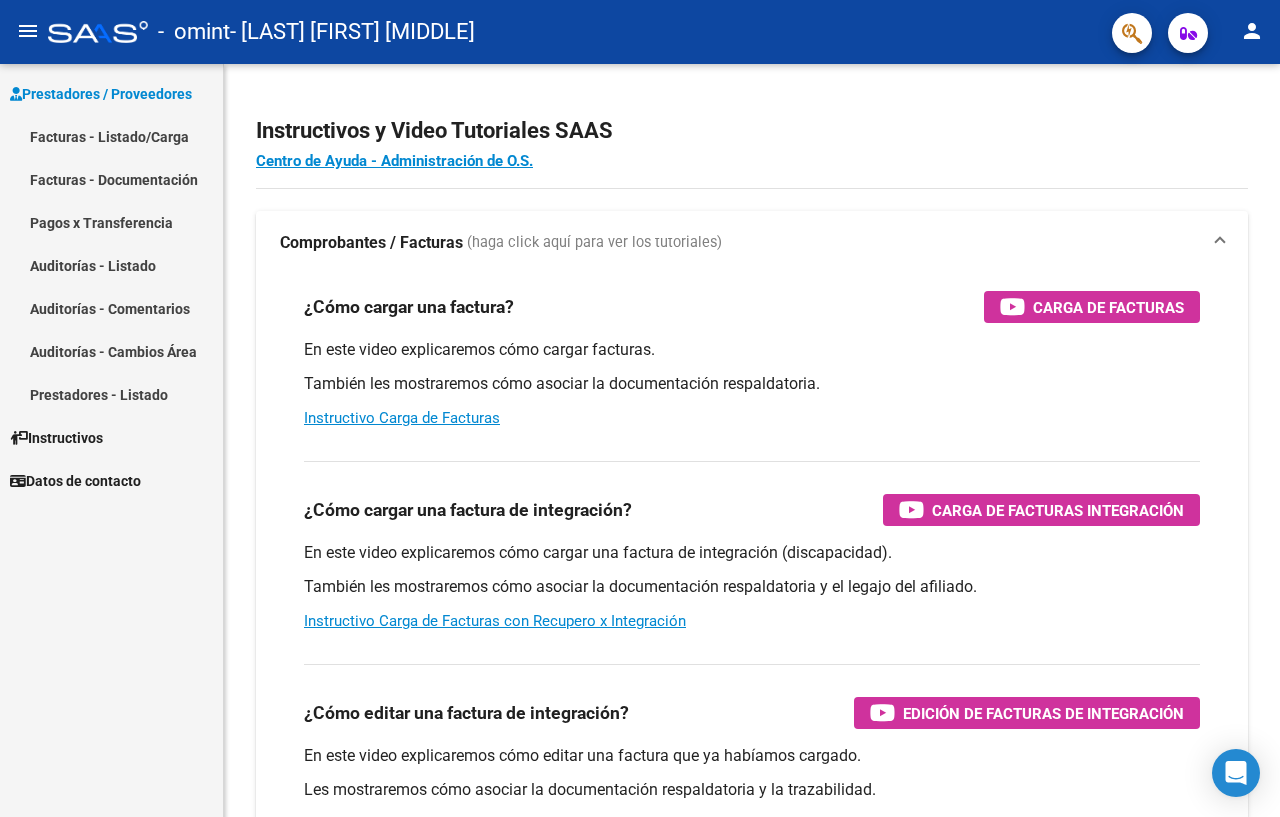 click on "Facturas - Listado/Carga" at bounding box center [111, 136] 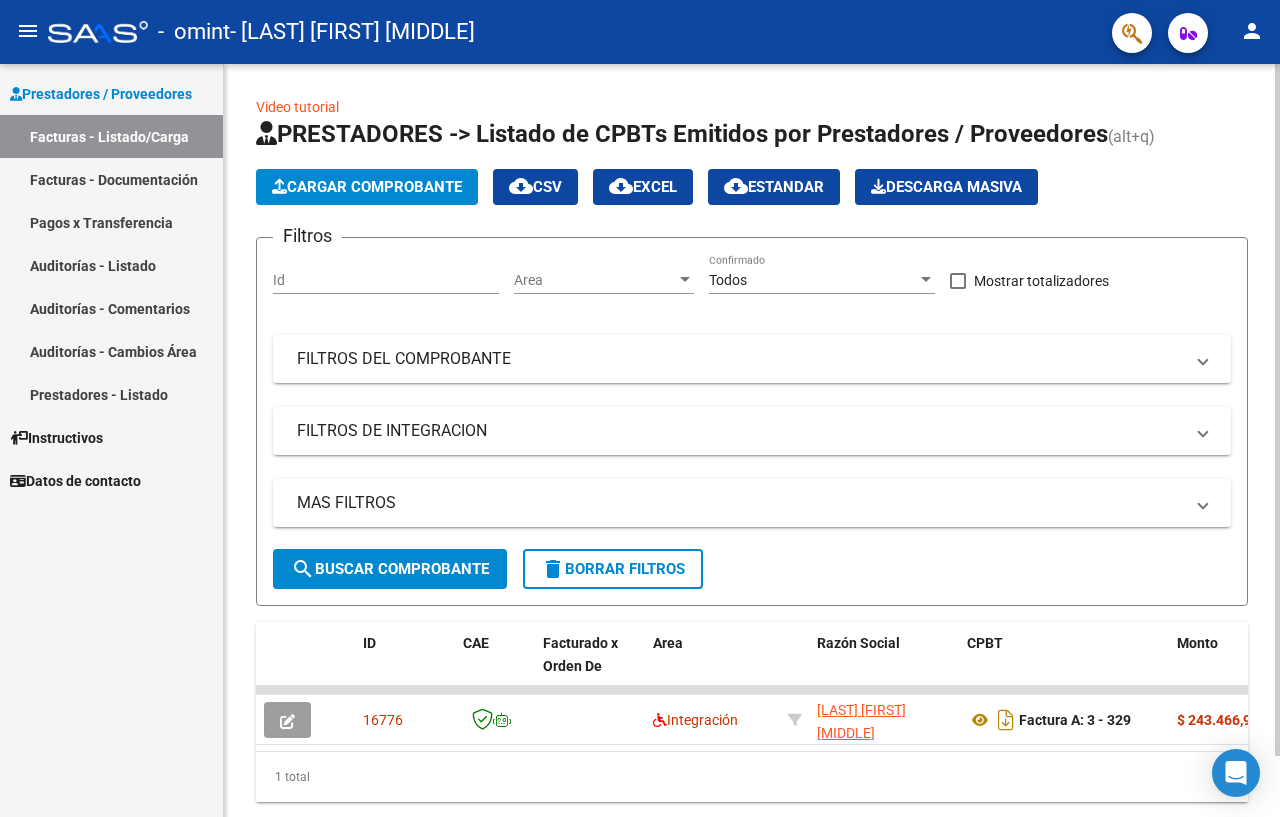 click on "Cargar Comprobante" 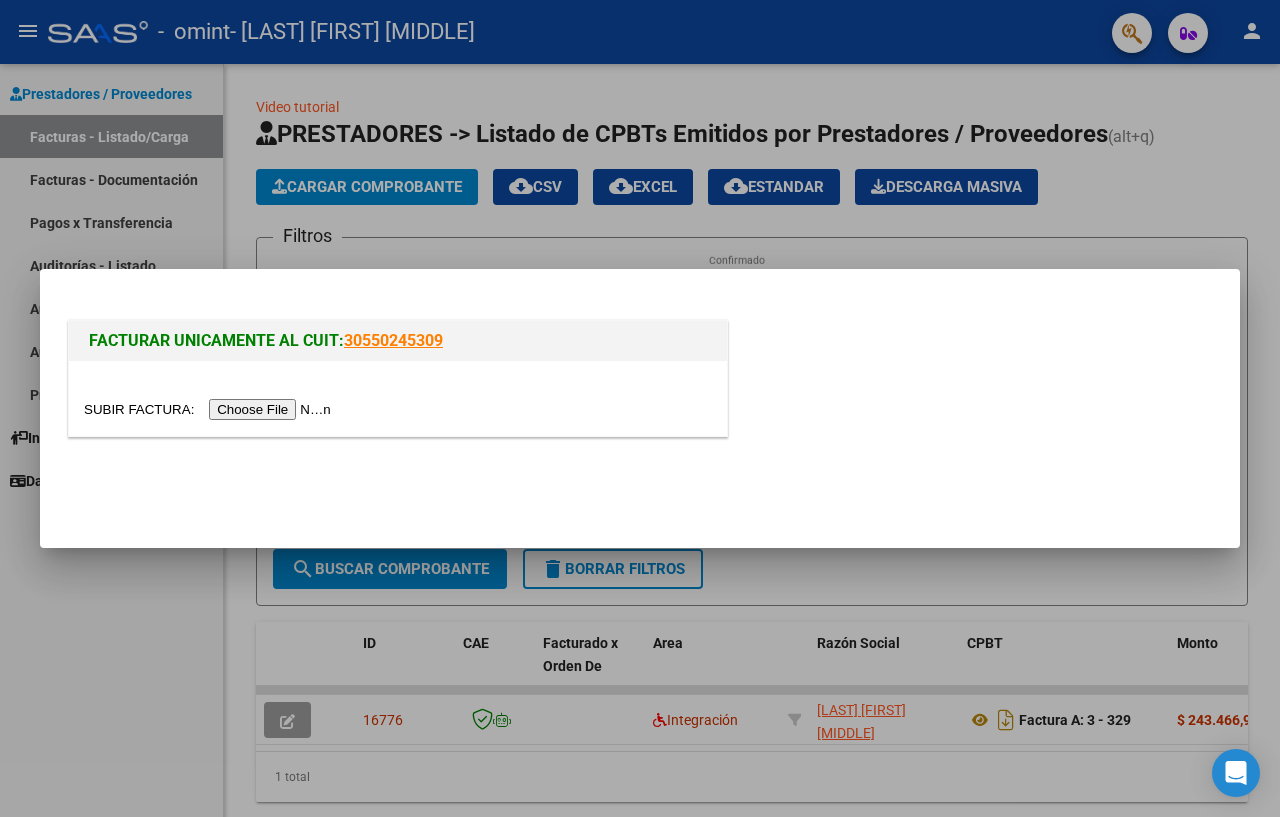 click at bounding box center [210, 409] 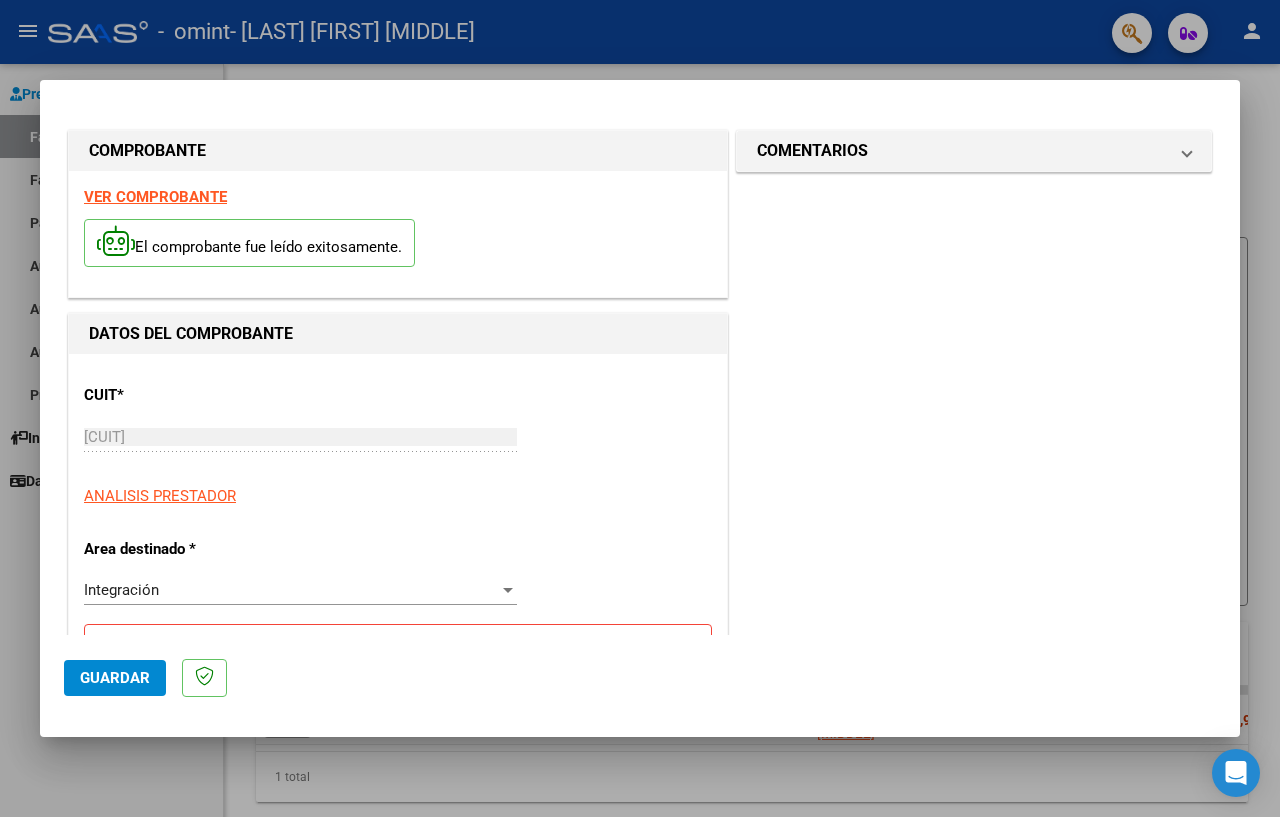 scroll, scrollTop: 248, scrollLeft: 0, axis: vertical 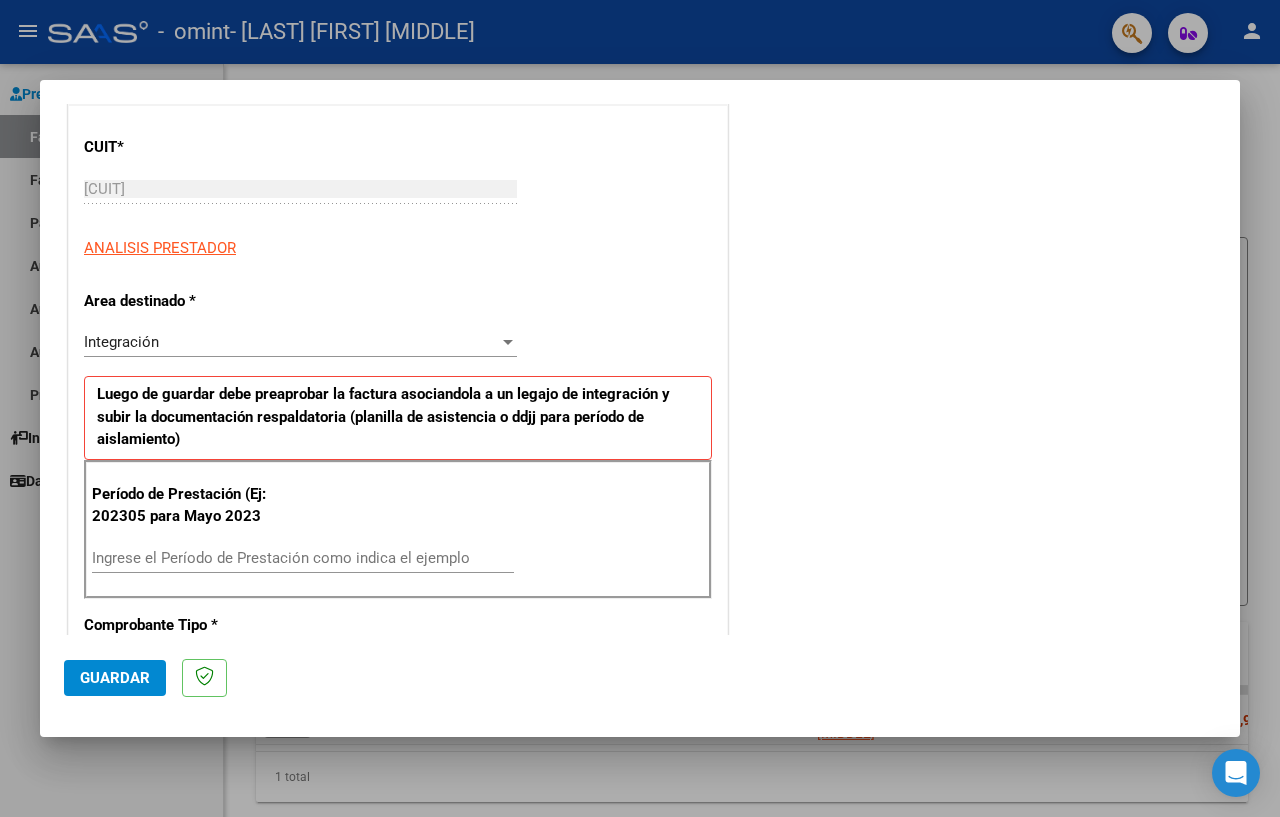 click on "Ingrese el Período de Prestación como indica el ejemplo" at bounding box center (303, 558) 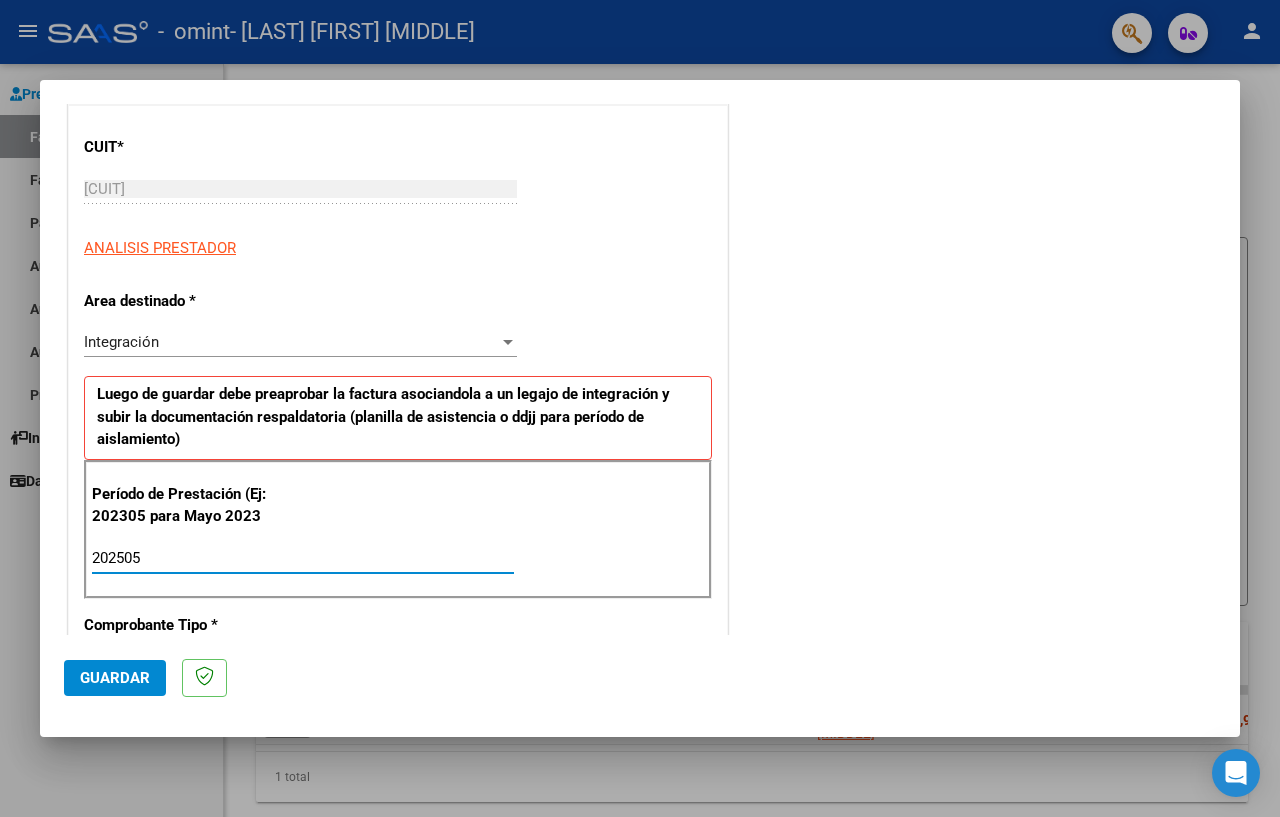 type on "202505" 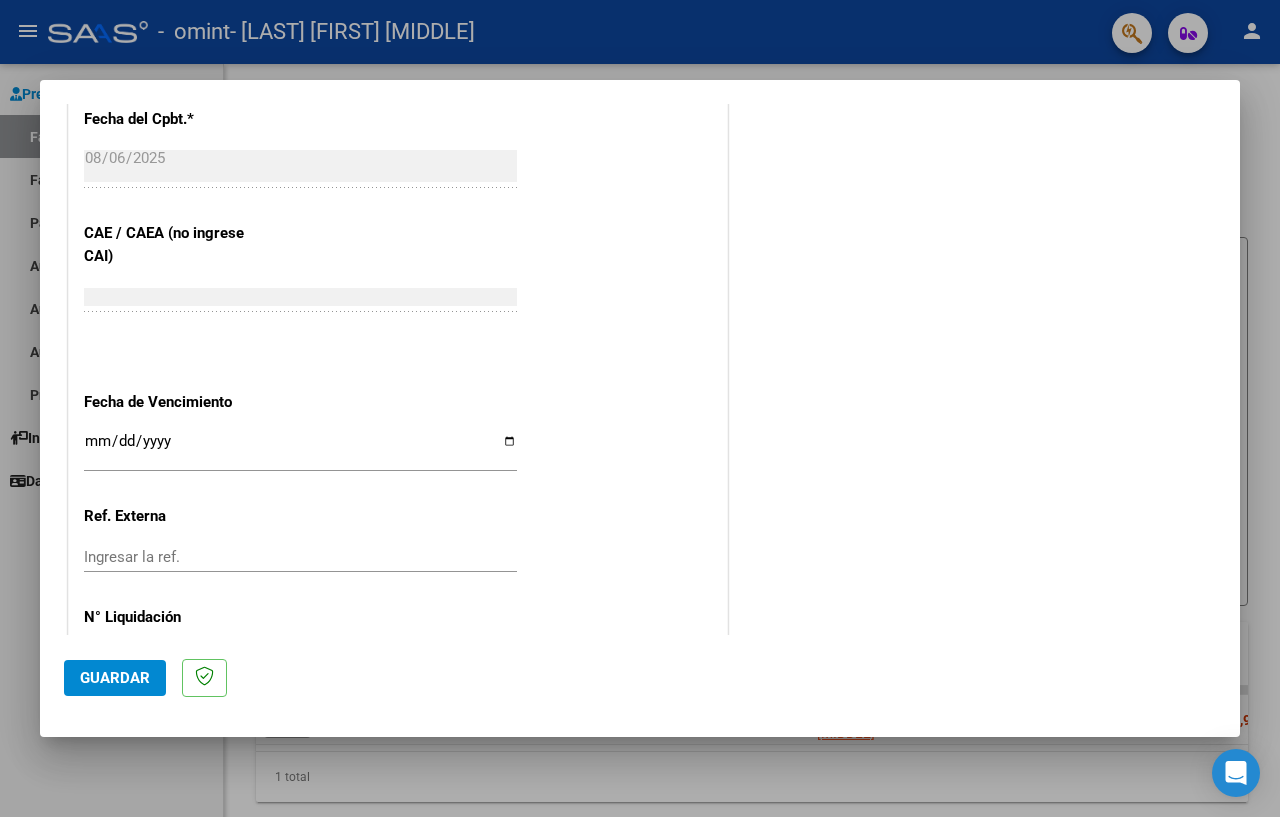 scroll, scrollTop: 1211, scrollLeft: 0, axis: vertical 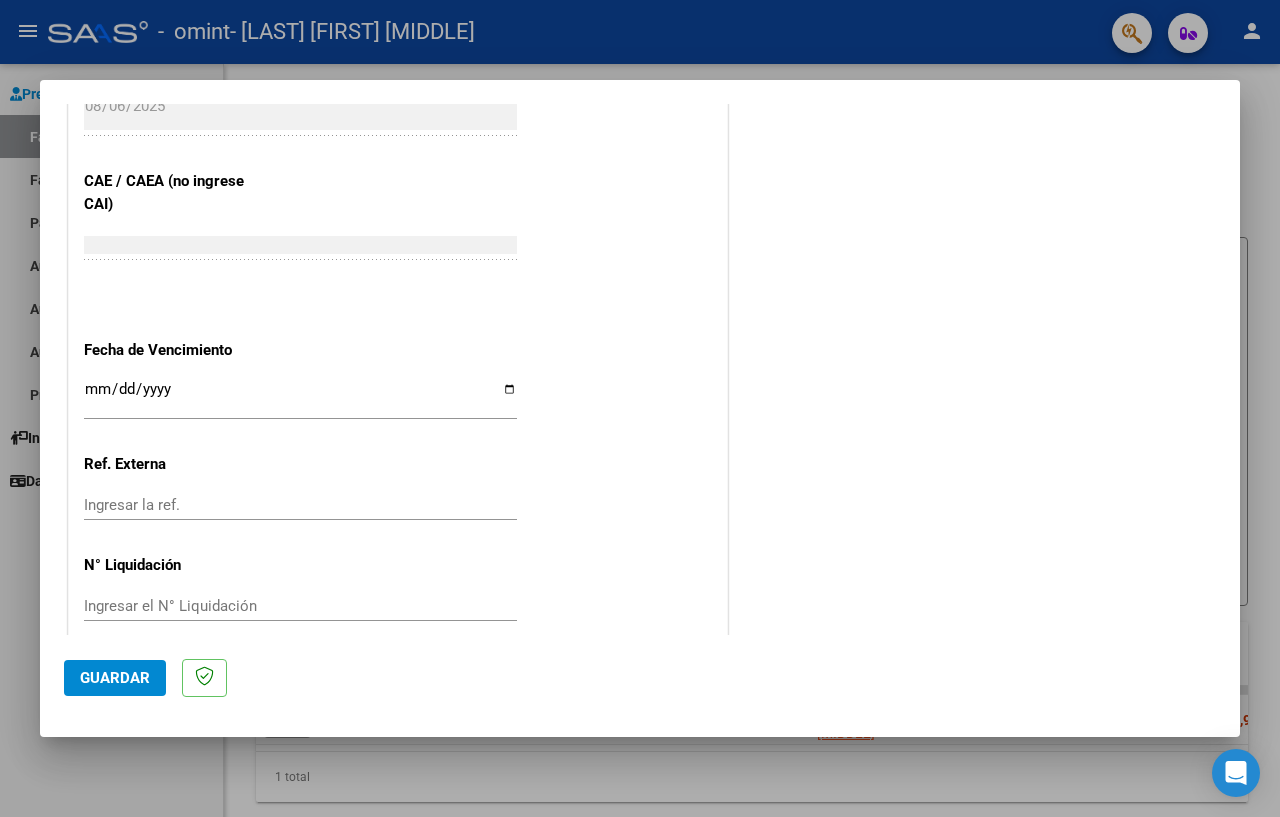 click on "Guardar" 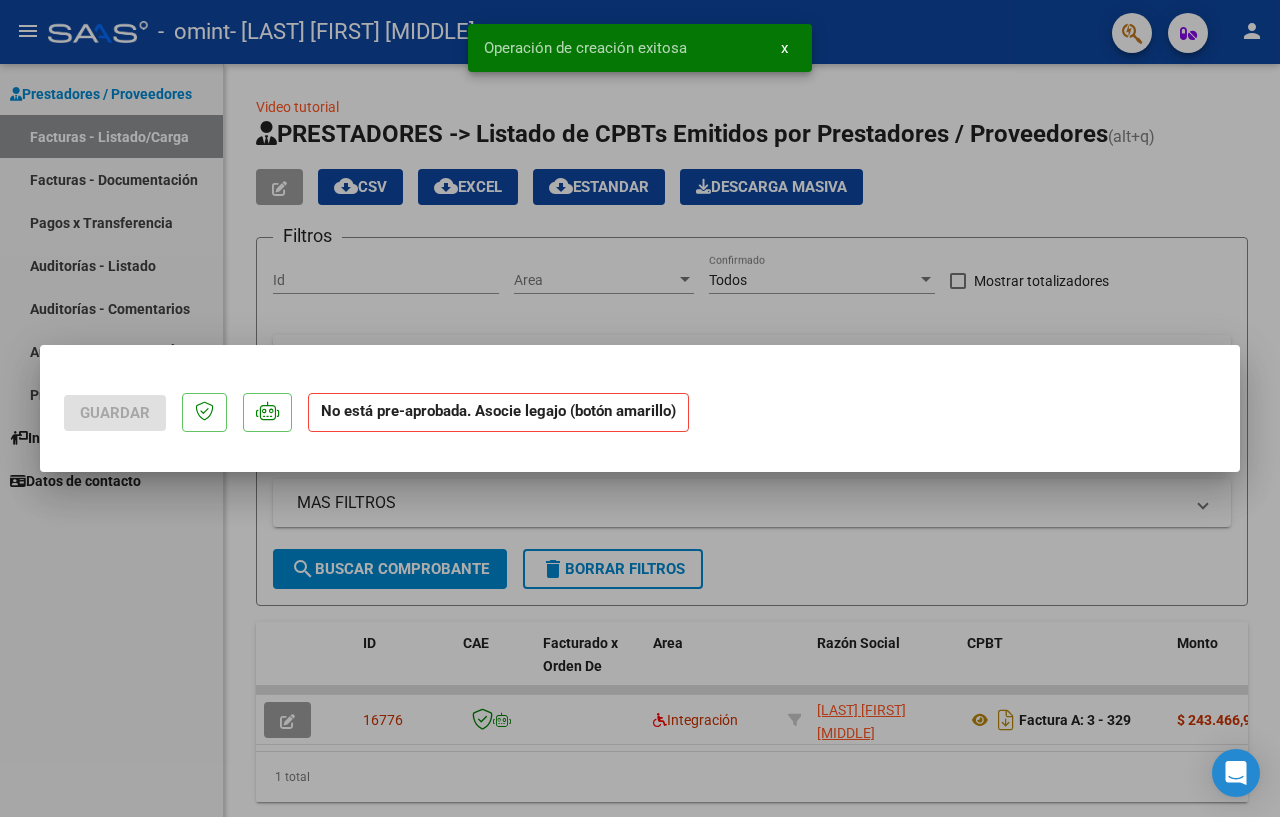 scroll, scrollTop: 0, scrollLeft: 0, axis: both 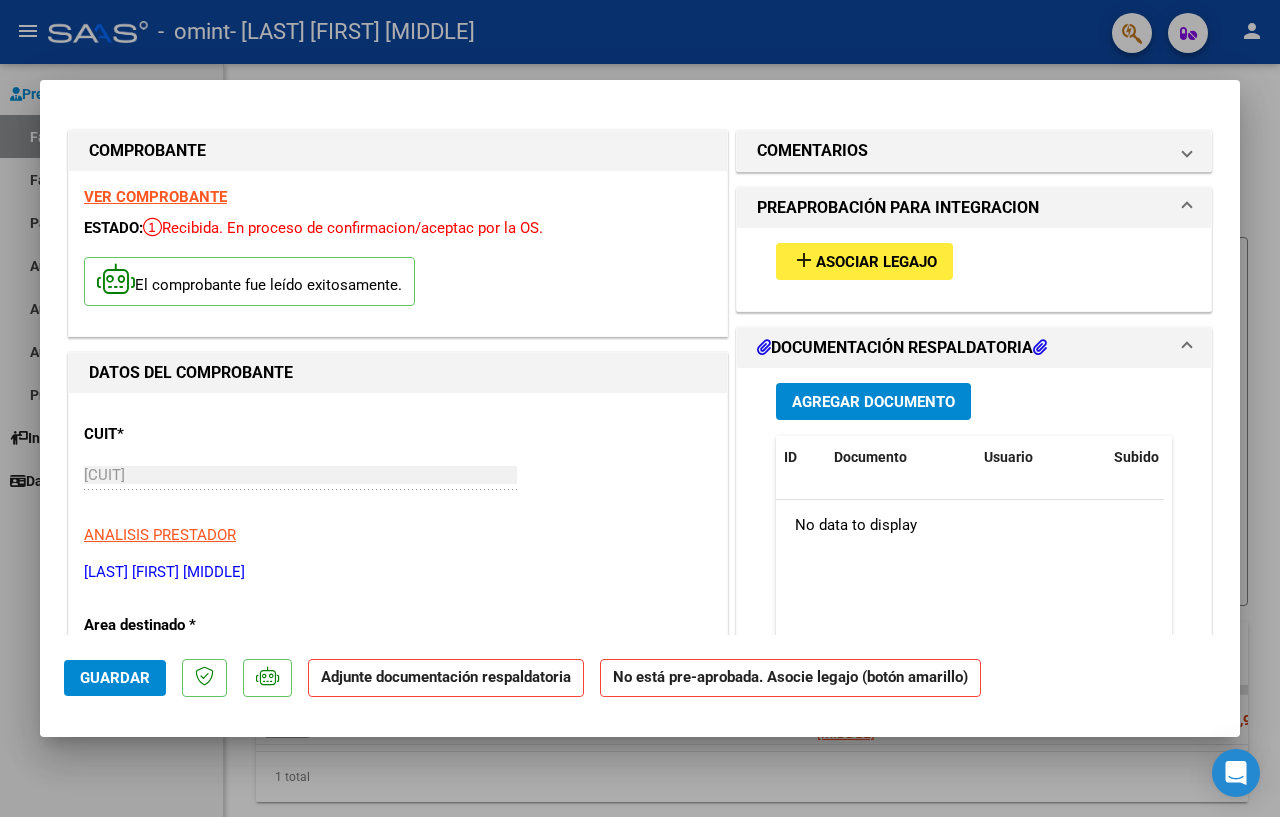 click on "Agregar Documento" at bounding box center [873, 402] 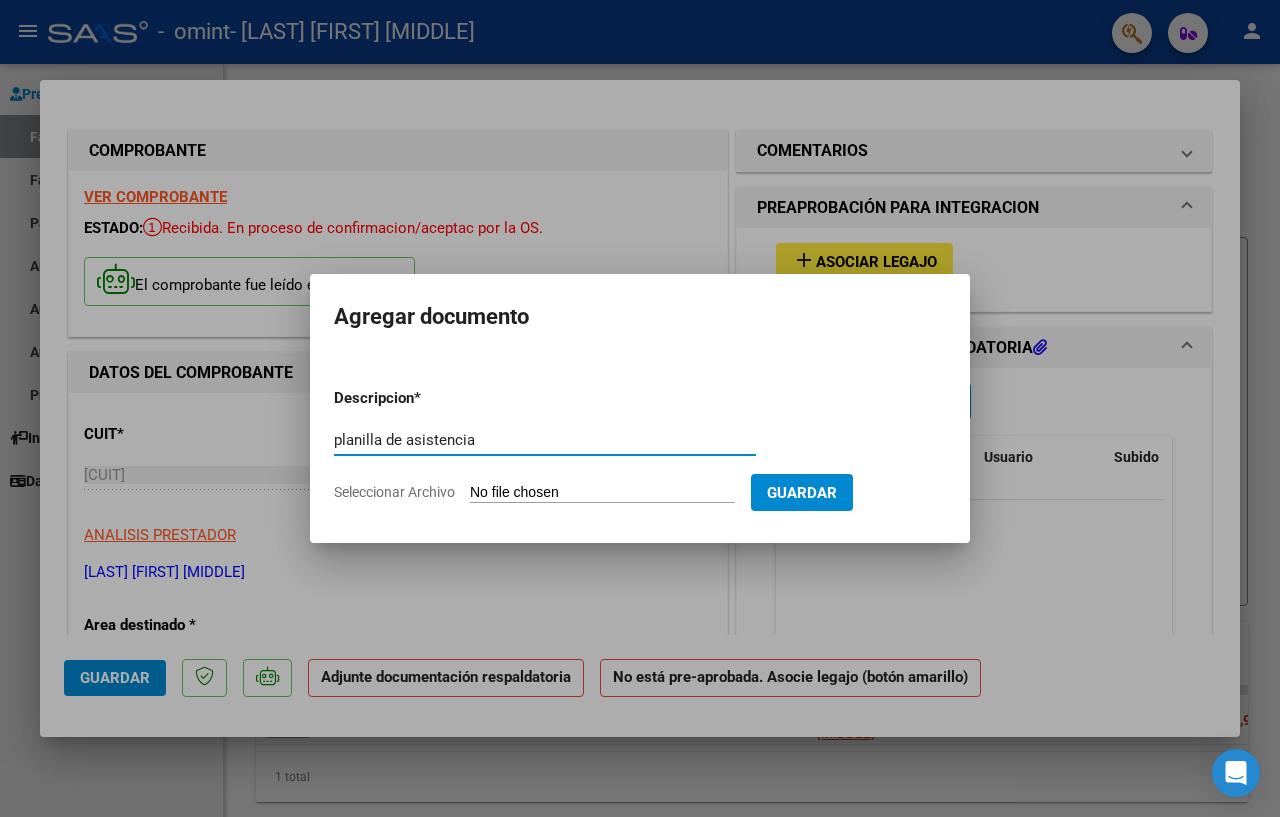 type on "planilla de asistencia" 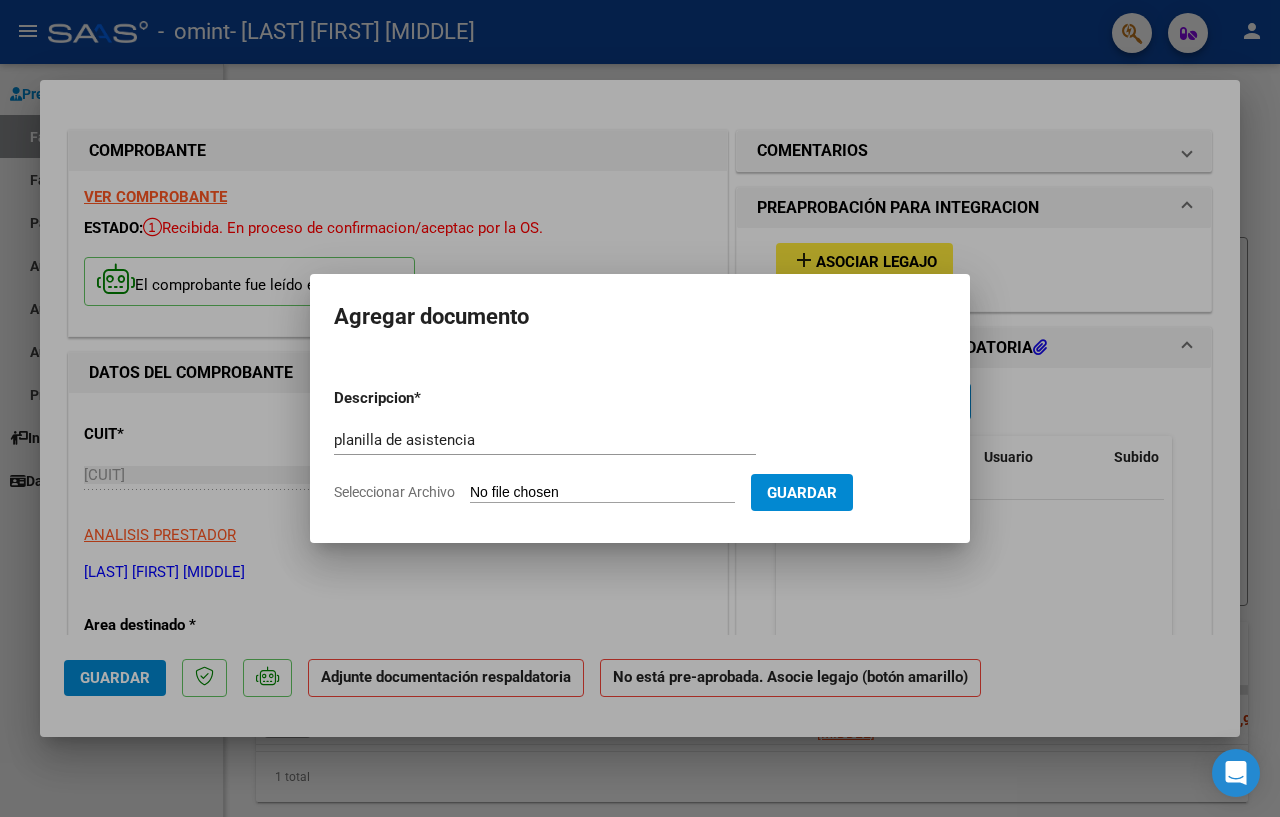 type on "C:\fakepath\[FILENAME] [MONTH] [FILENAME].pdf" 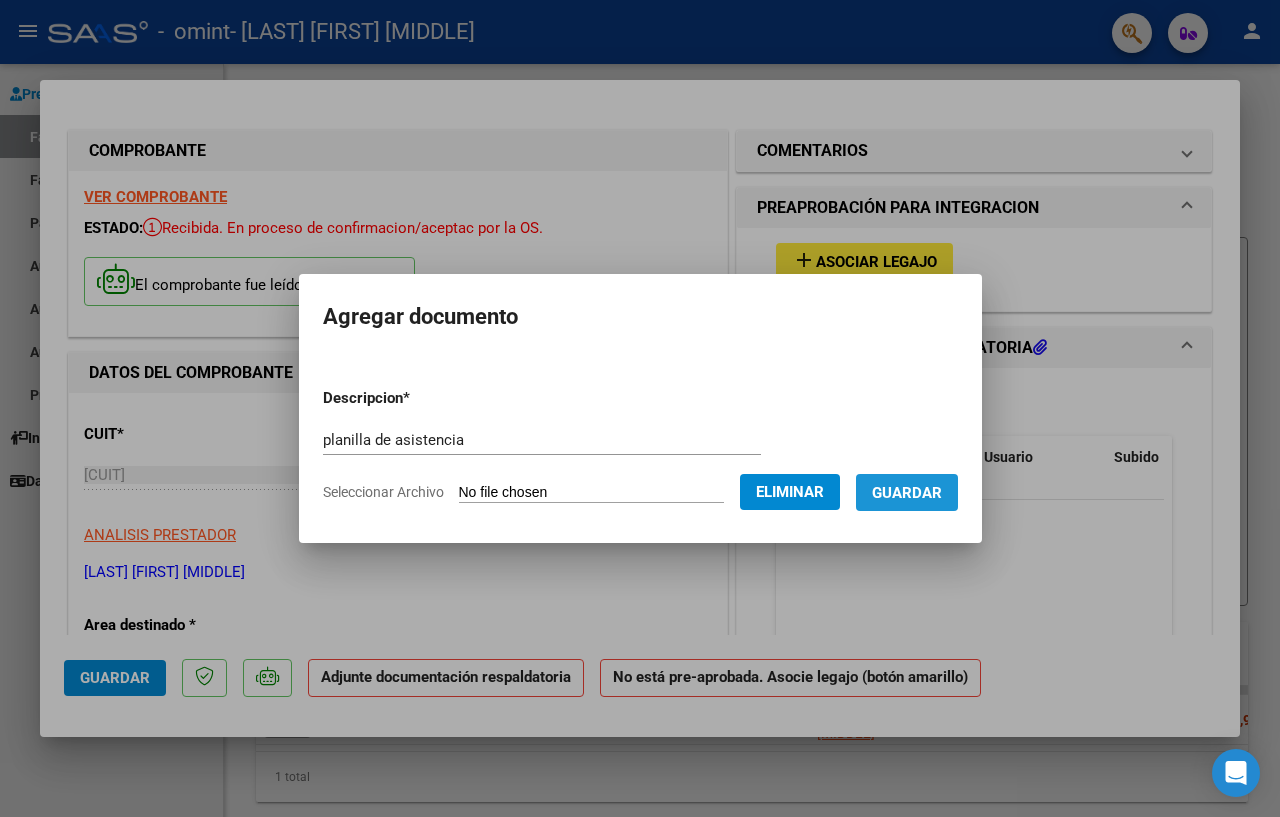 click on "Guardar" at bounding box center (907, 493) 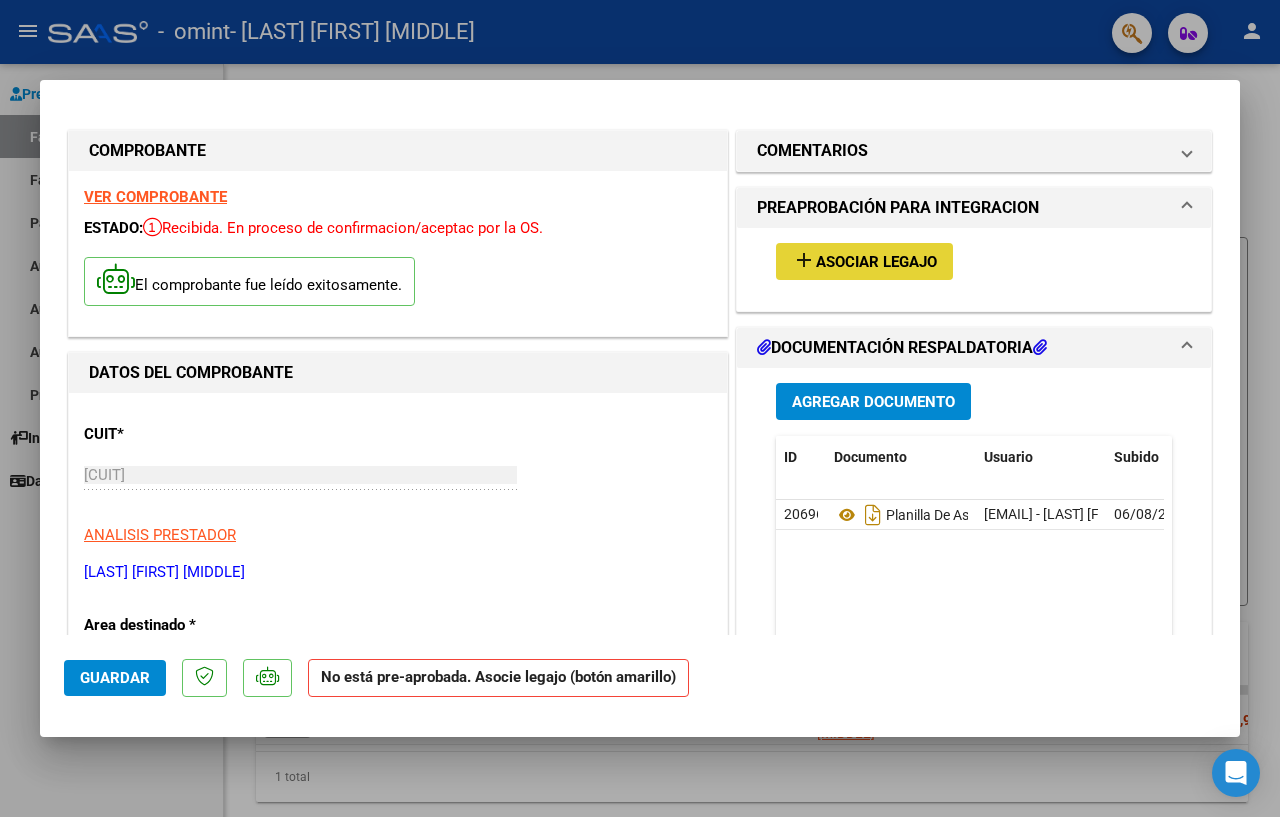 click on "add Asociar Legajo" at bounding box center (864, 261) 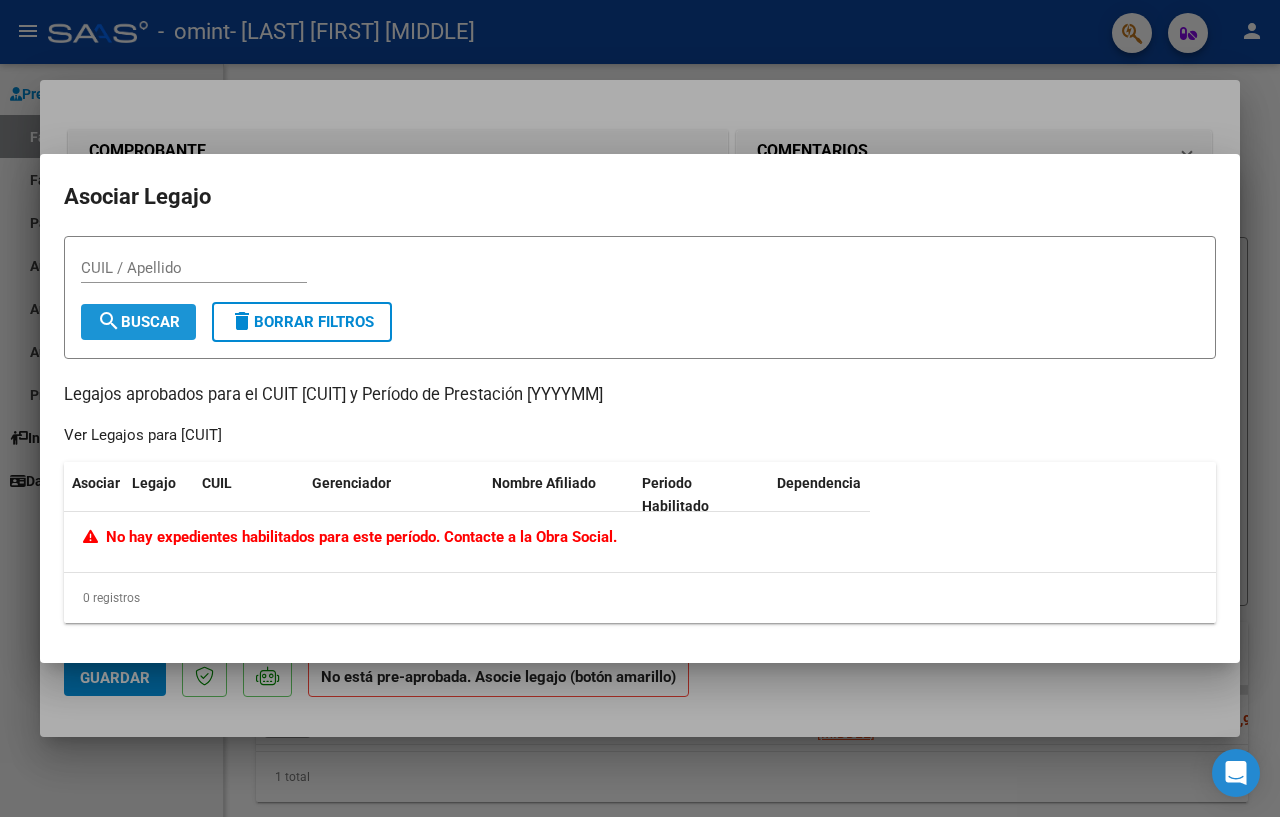 click on "search  Buscar" at bounding box center [138, 322] 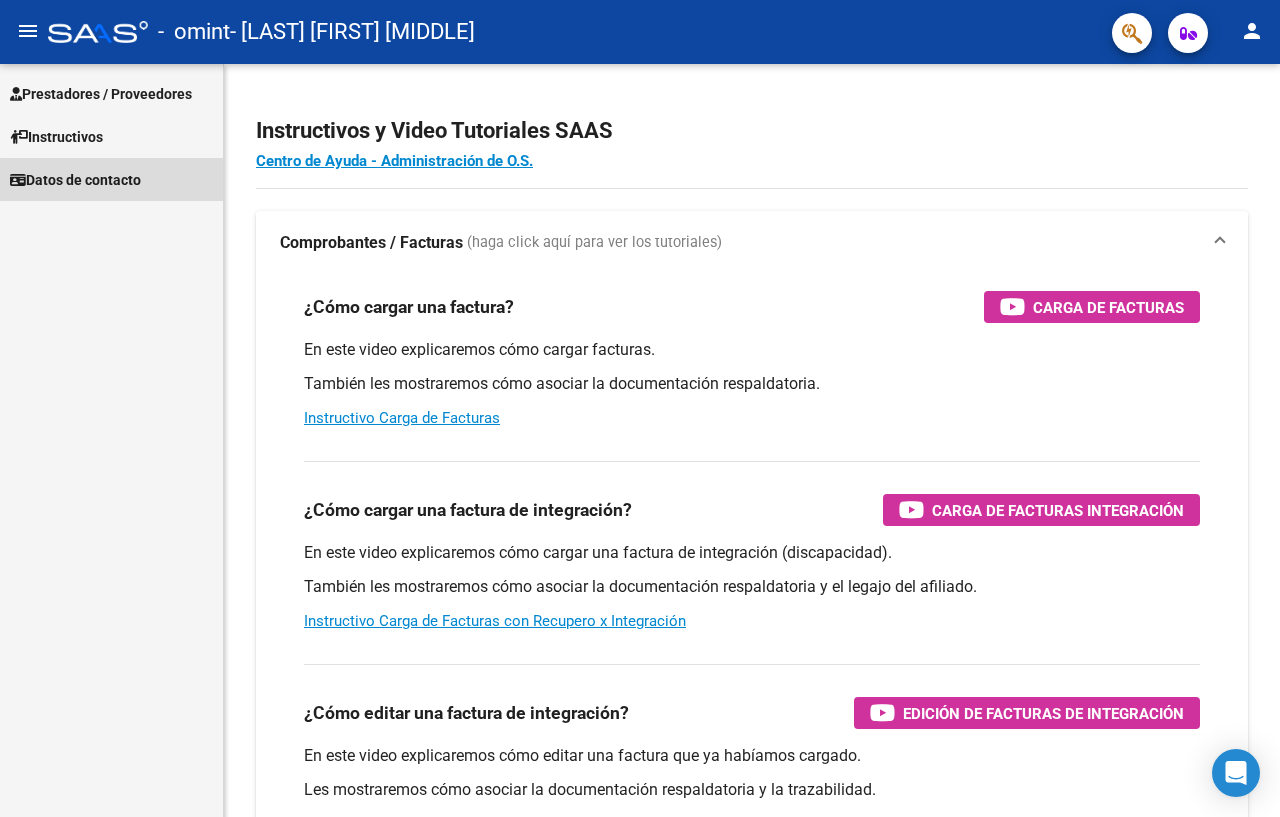 click on "Datos de contacto" at bounding box center (75, 180) 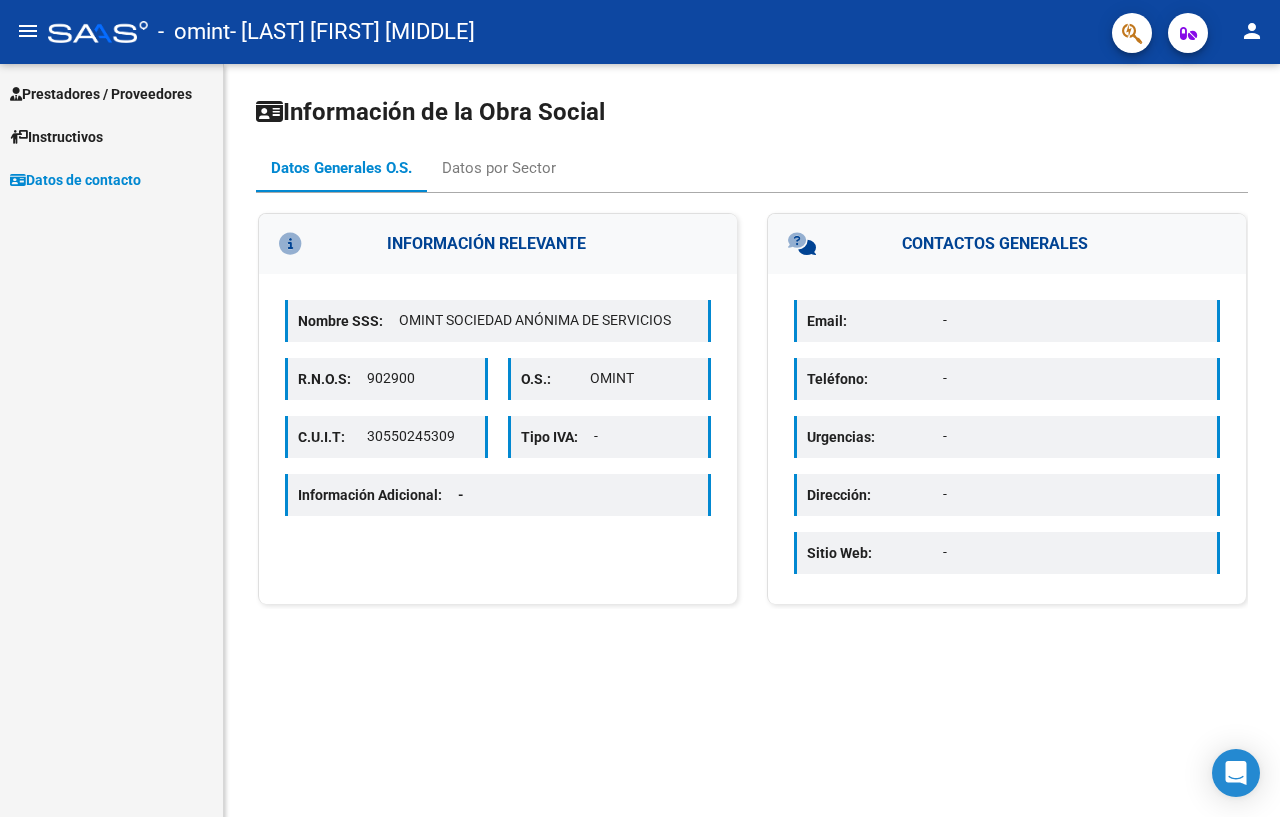 click on "Prestadores / Proveedores" at bounding box center [101, 94] 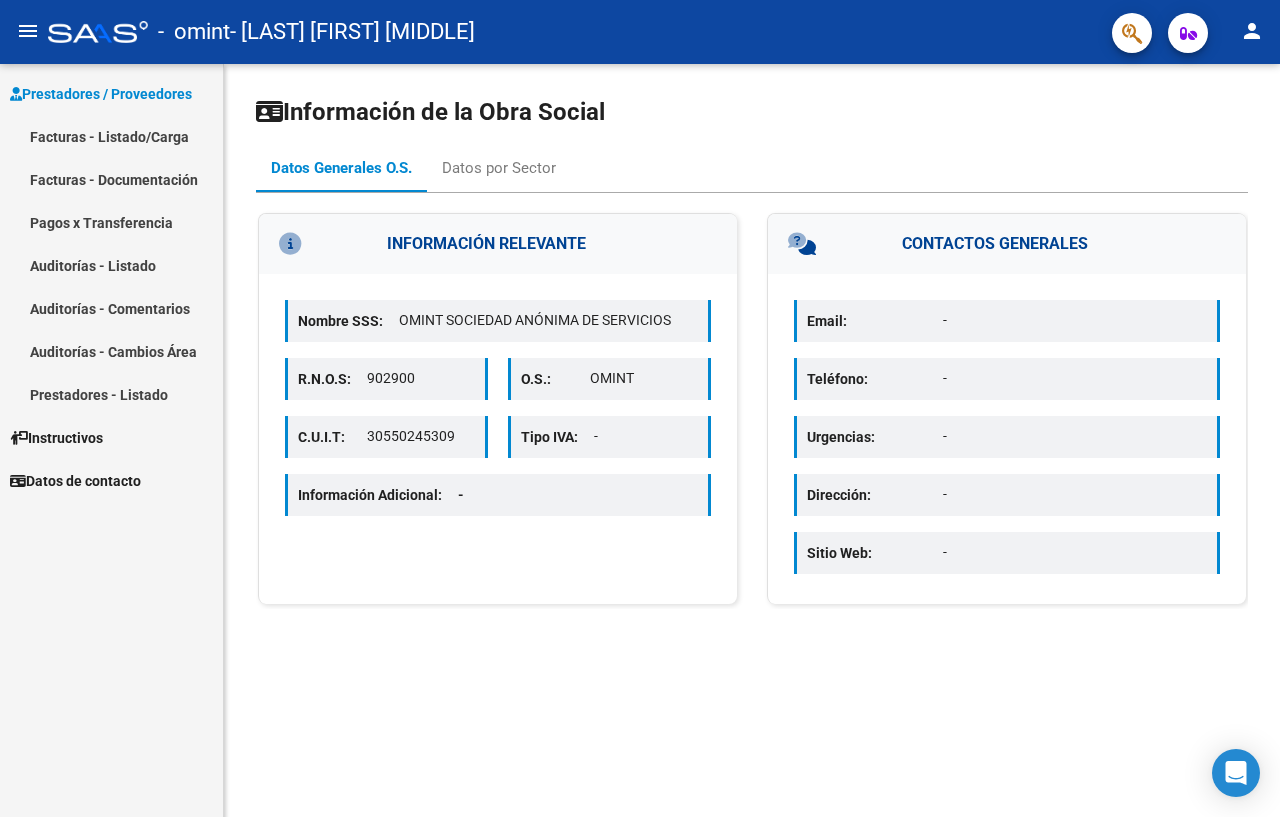 click on "Facturas - Documentación" at bounding box center (111, 179) 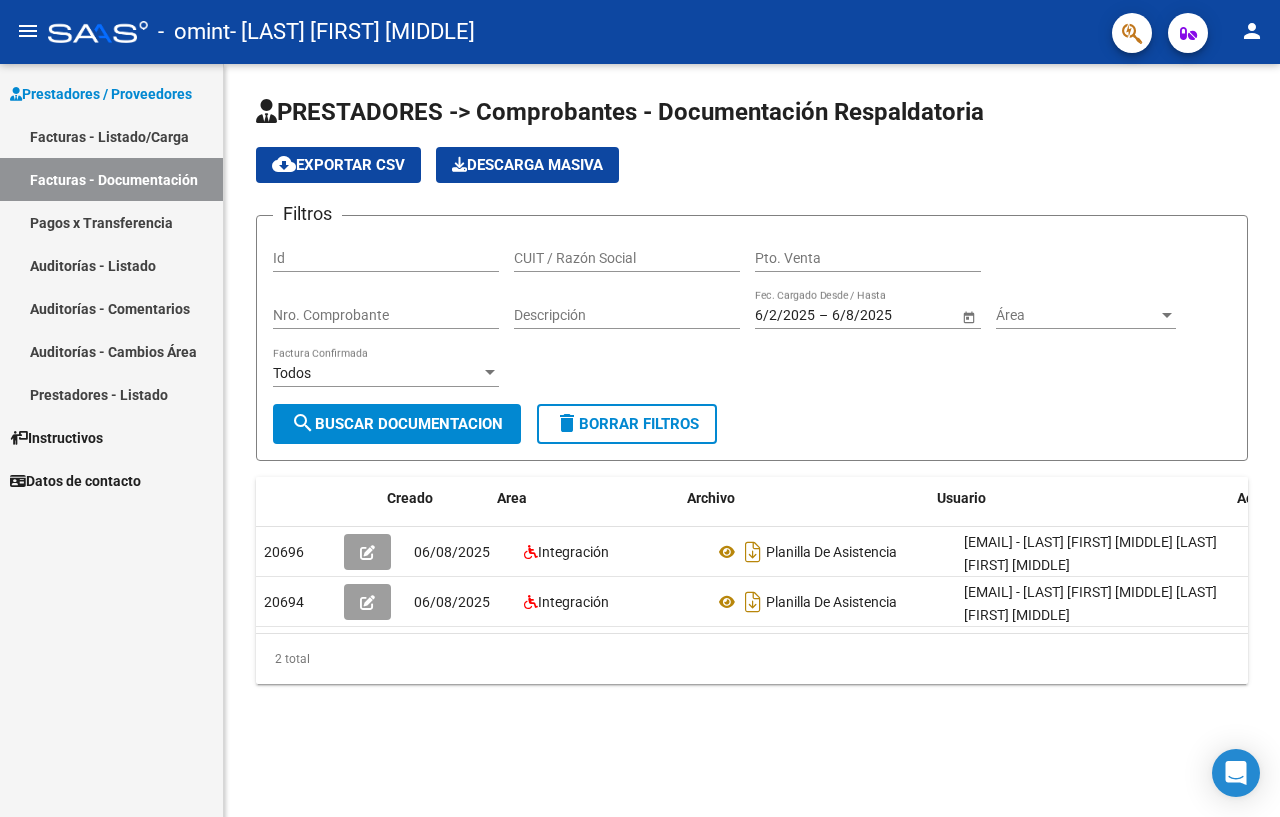 scroll, scrollTop: 0, scrollLeft: 38, axis: horizontal 